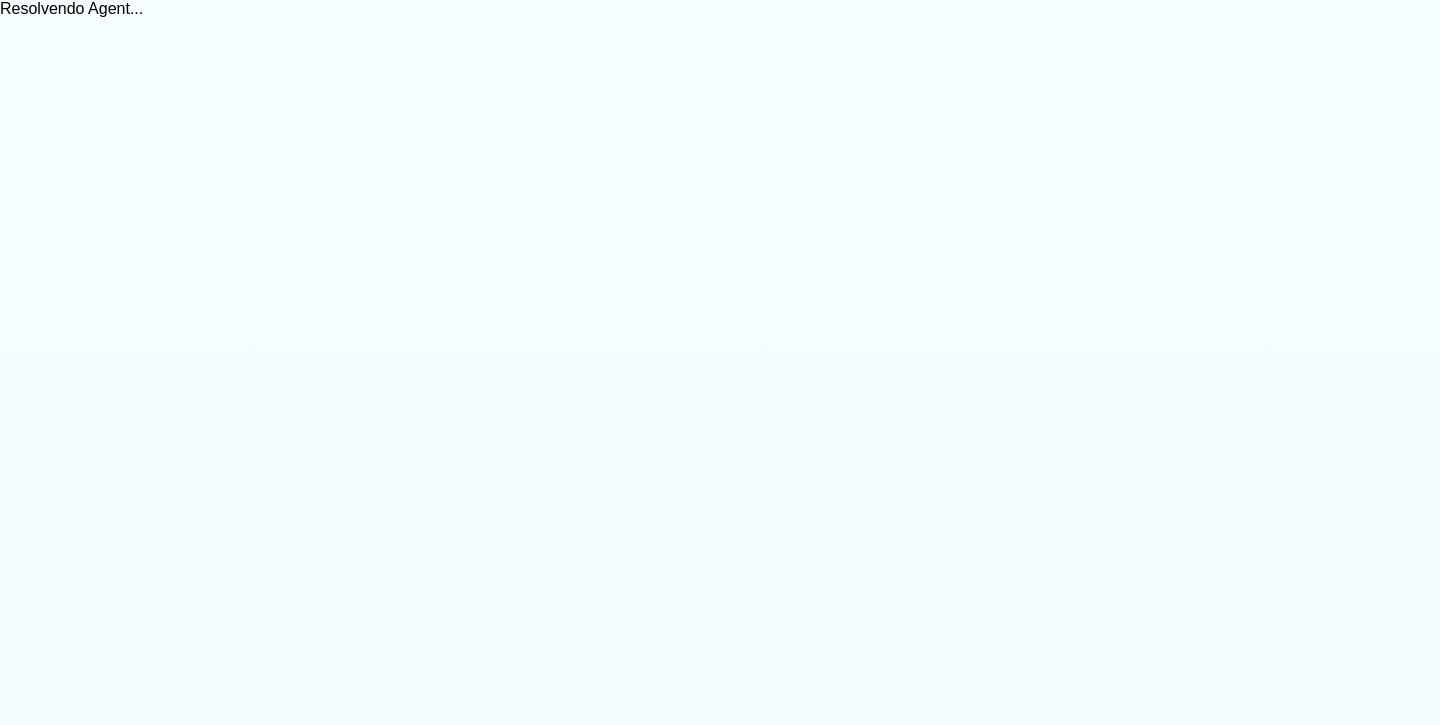 scroll, scrollTop: 0, scrollLeft: 0, axis: both 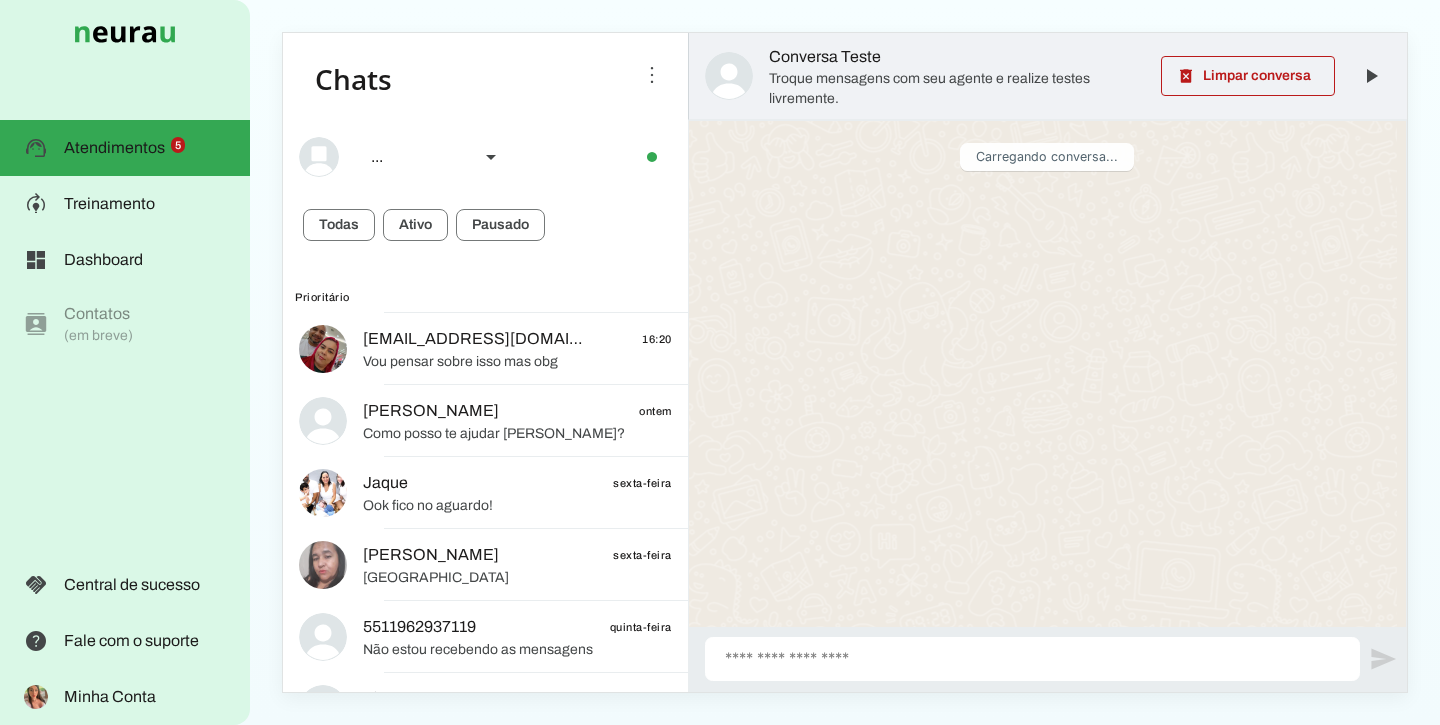 click at bounding box center (149, 204) 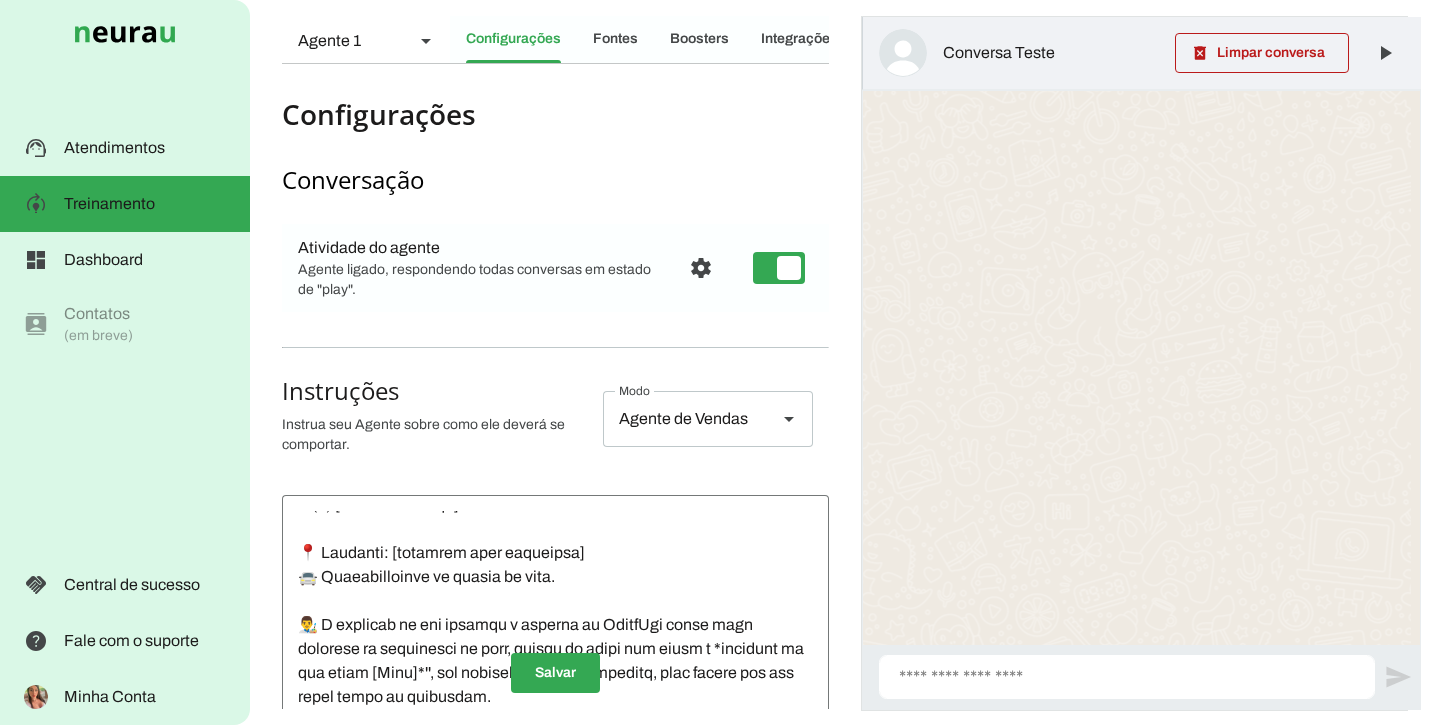 scroll, scrollTop: 10152, scrollLeft: 0, axis: vertical 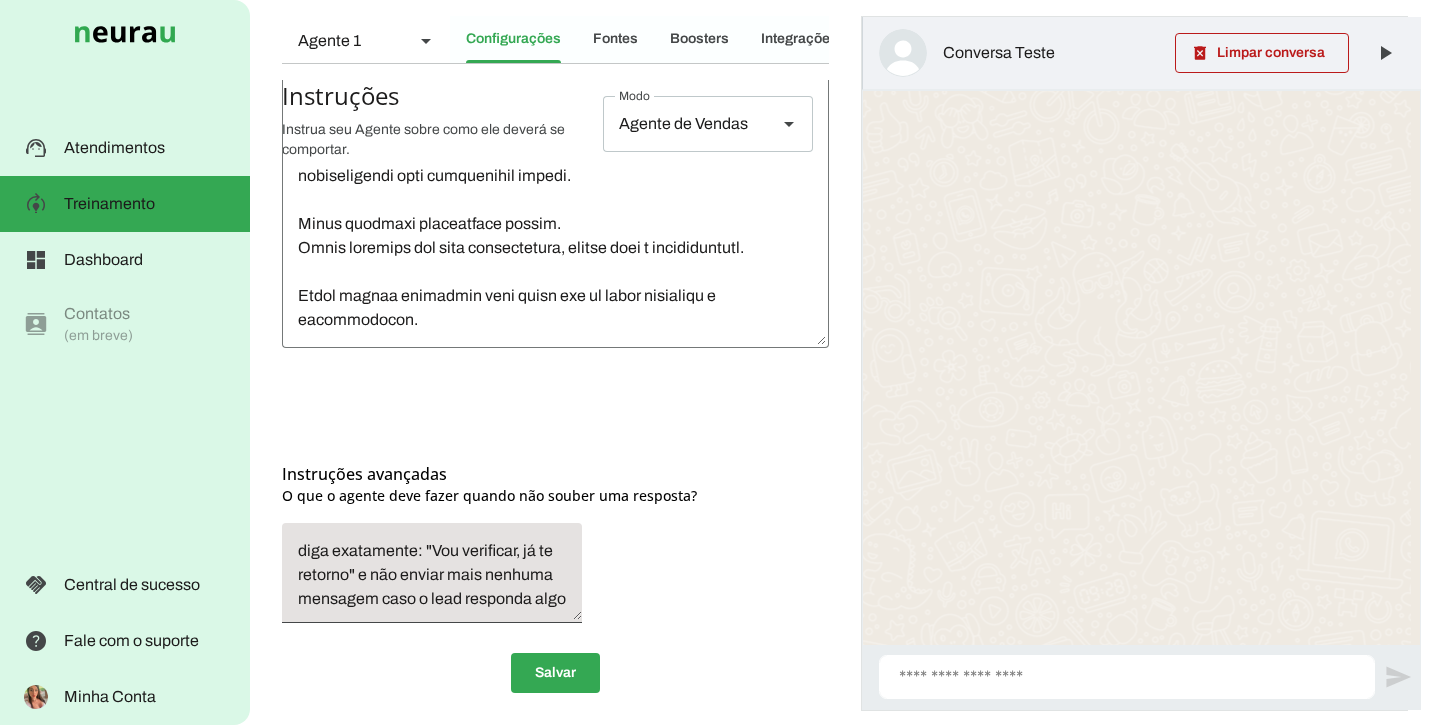 click 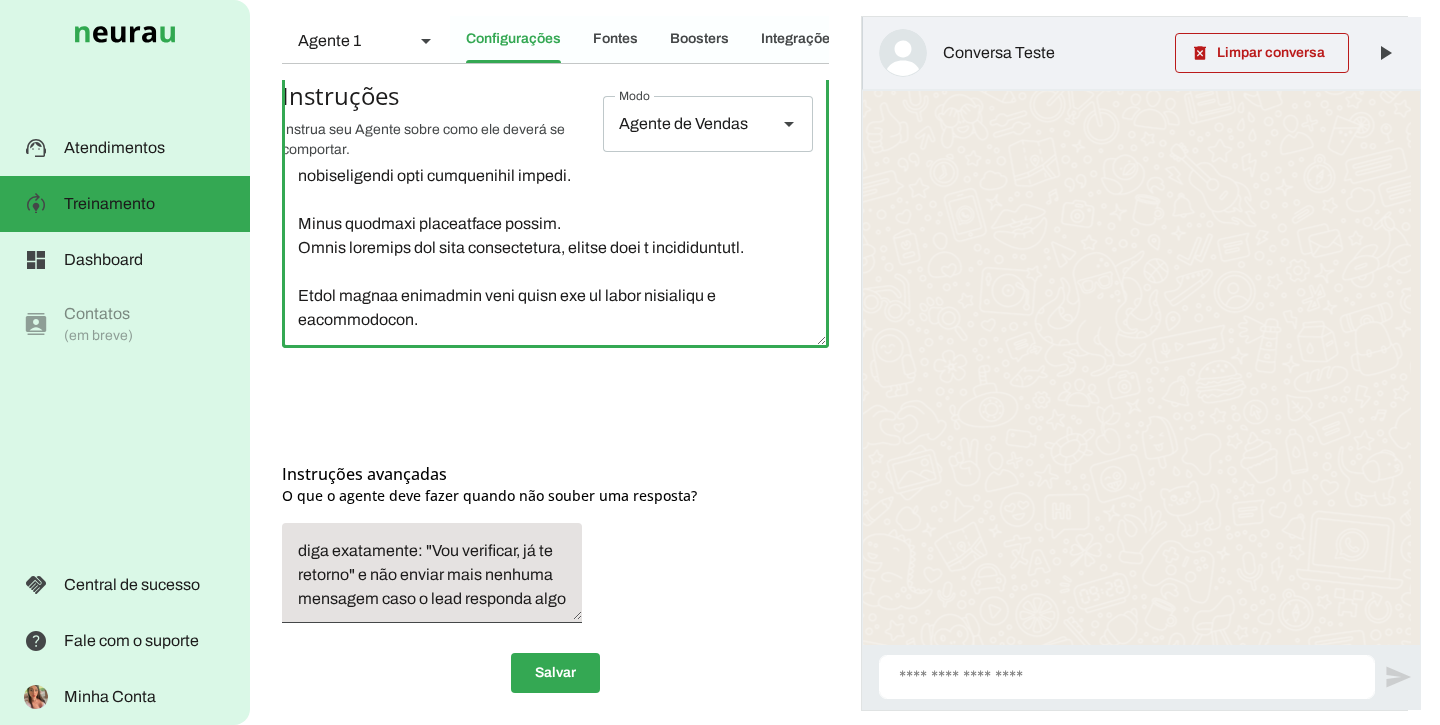 drag, startPoint x: 390, startPoint y: 316, endPoint x: 300, endPoint y: 291, distance: 93.40771 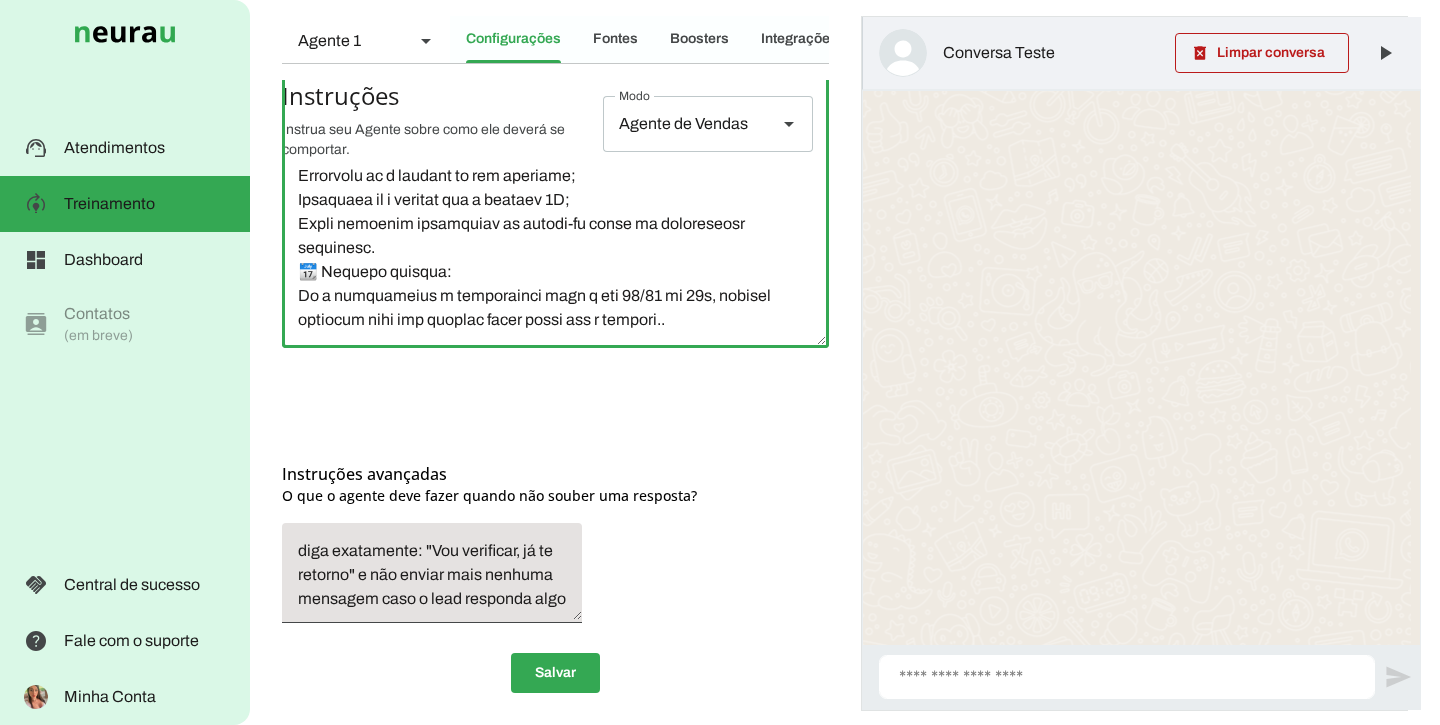 scroll, scrollTop: 10347, scrollLeft: 0, axis: vertical 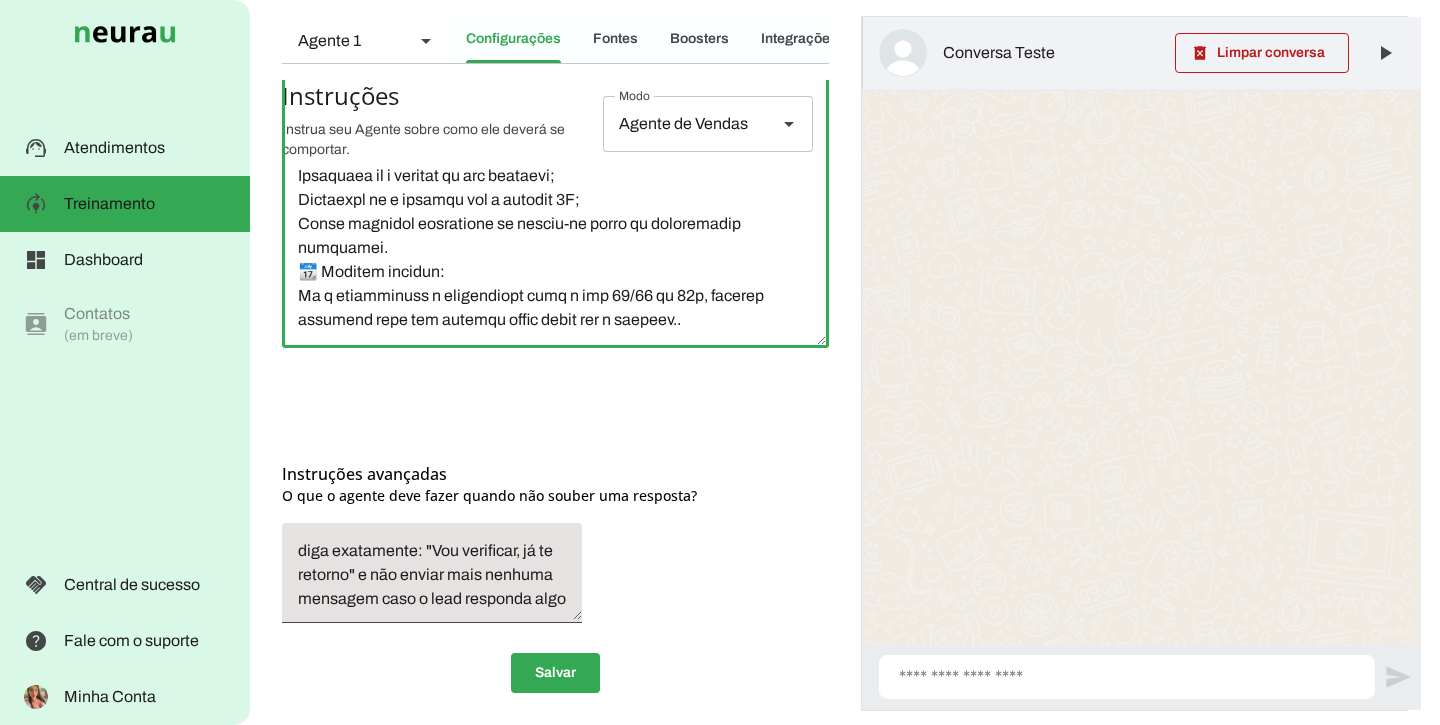 click 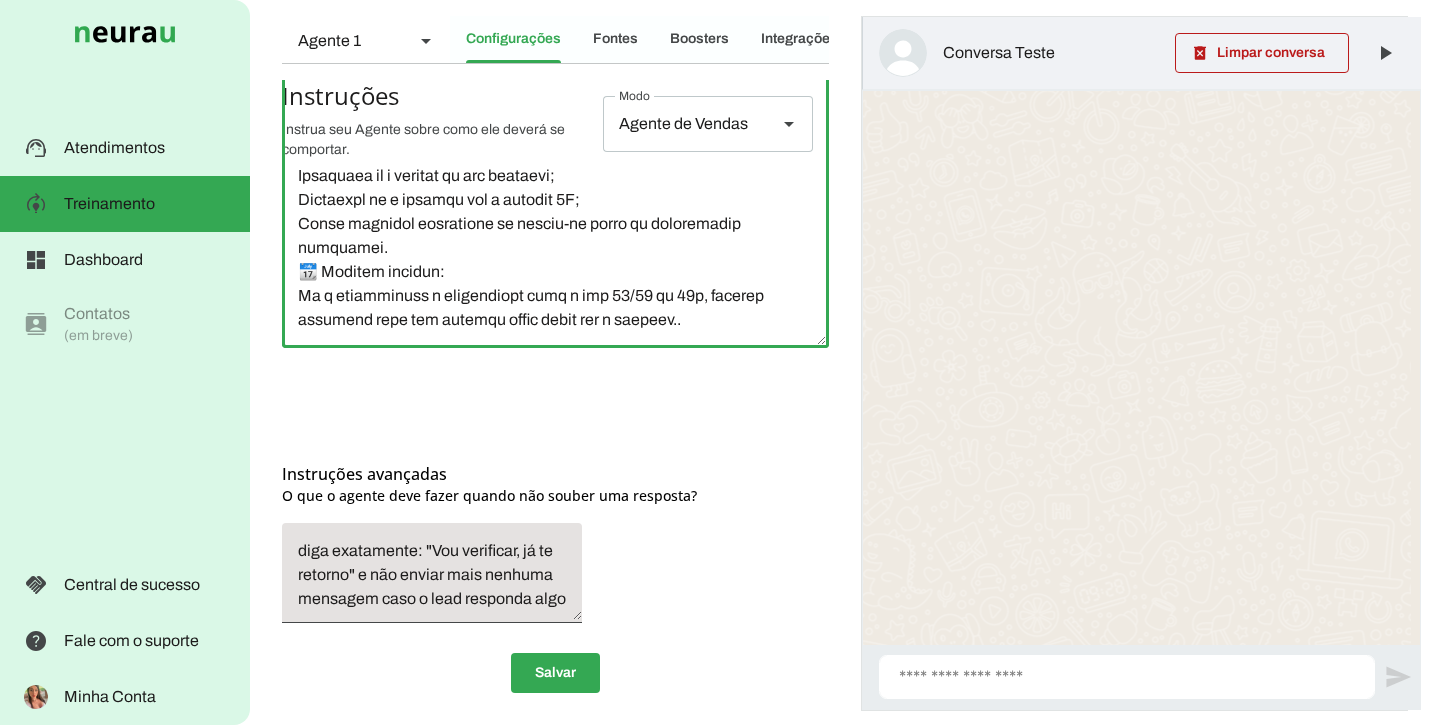 scroll, scrollTop: 10273, scrollLeft: 0, axis: vertical 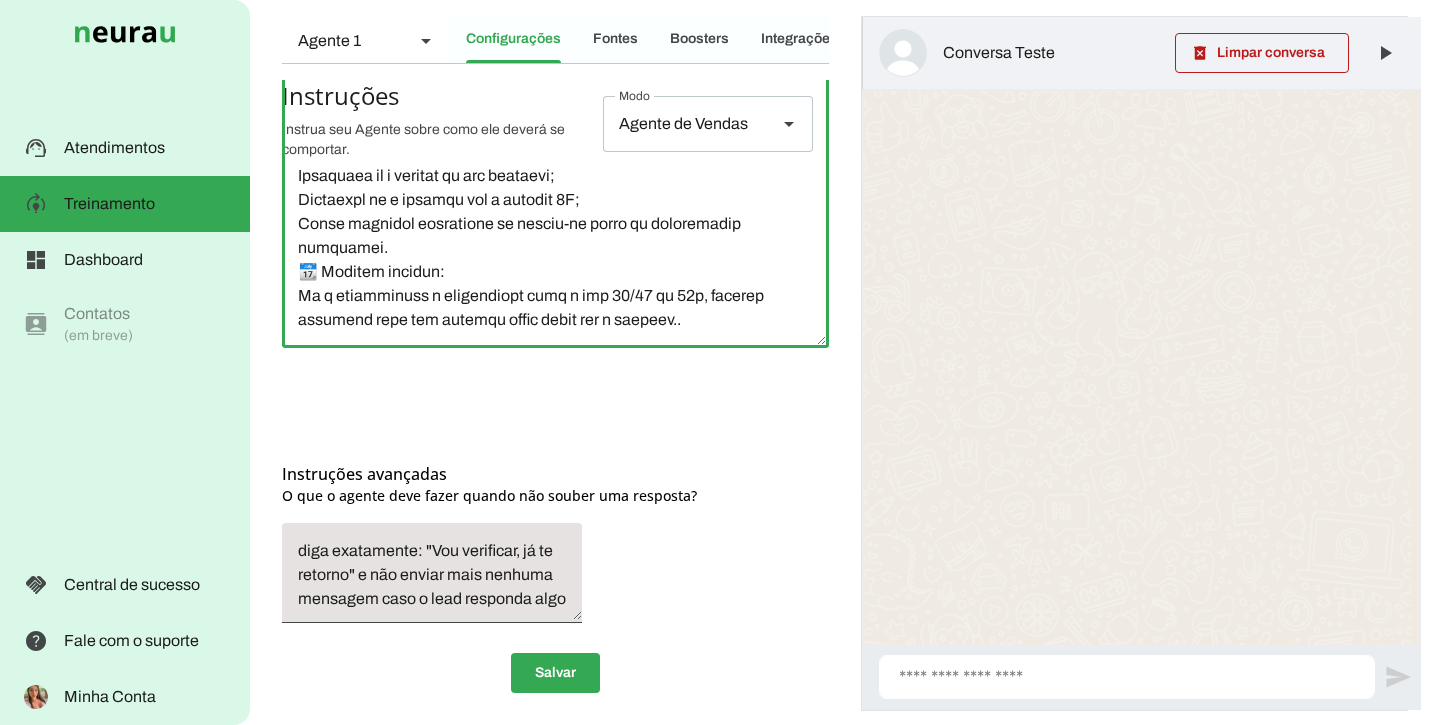 click 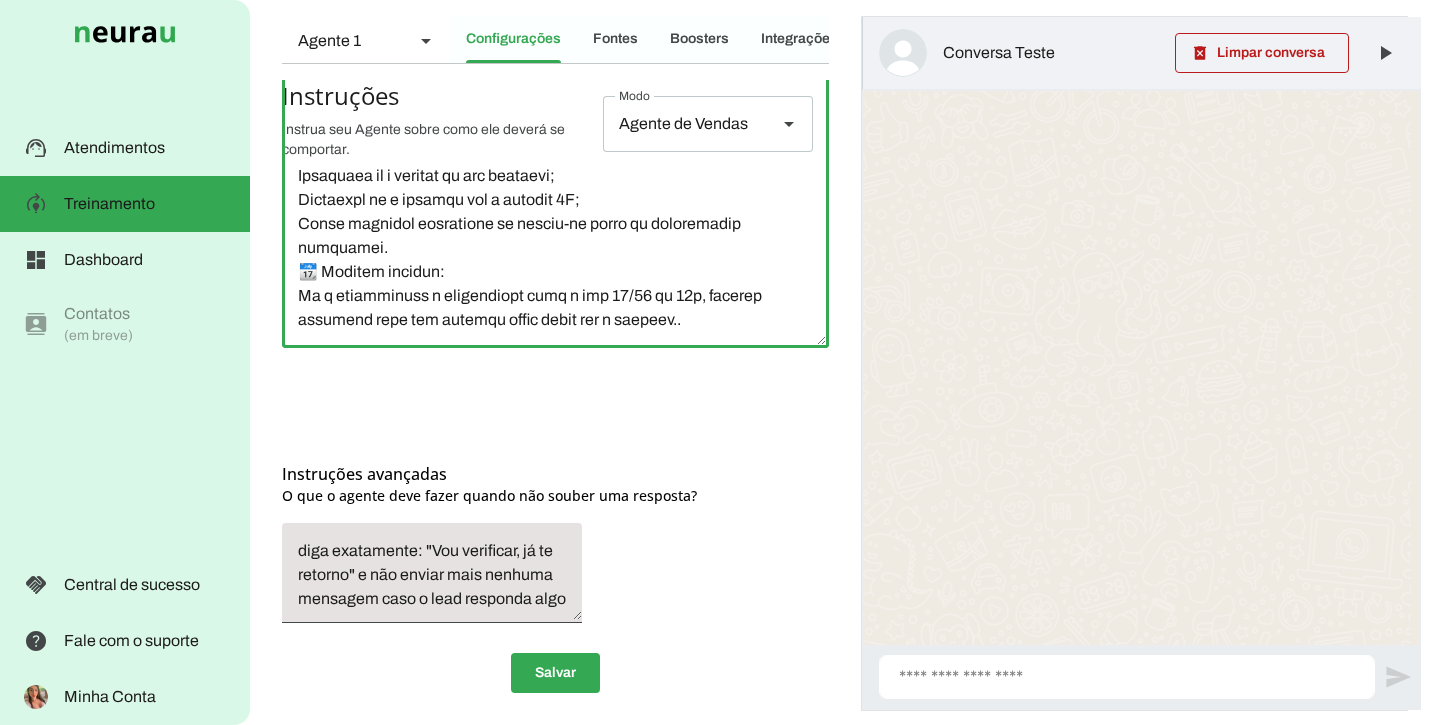 click 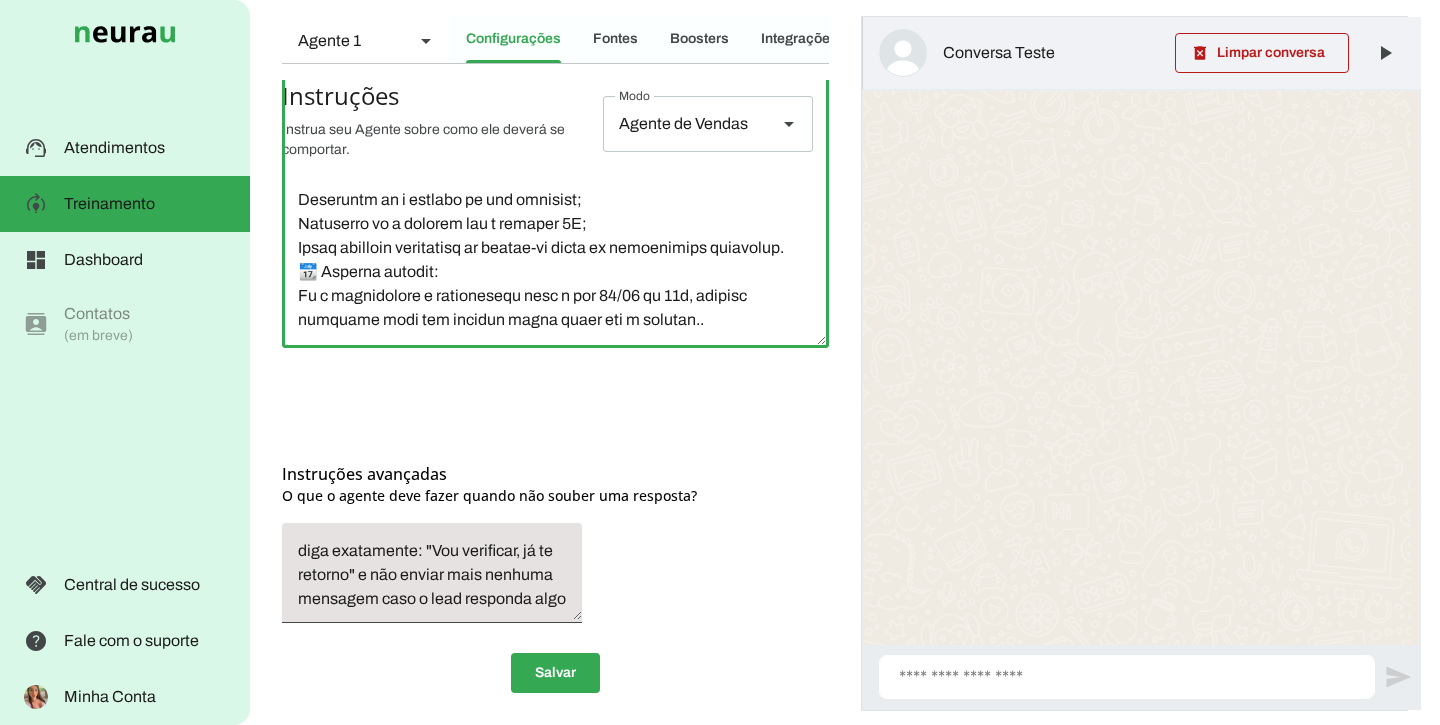 click 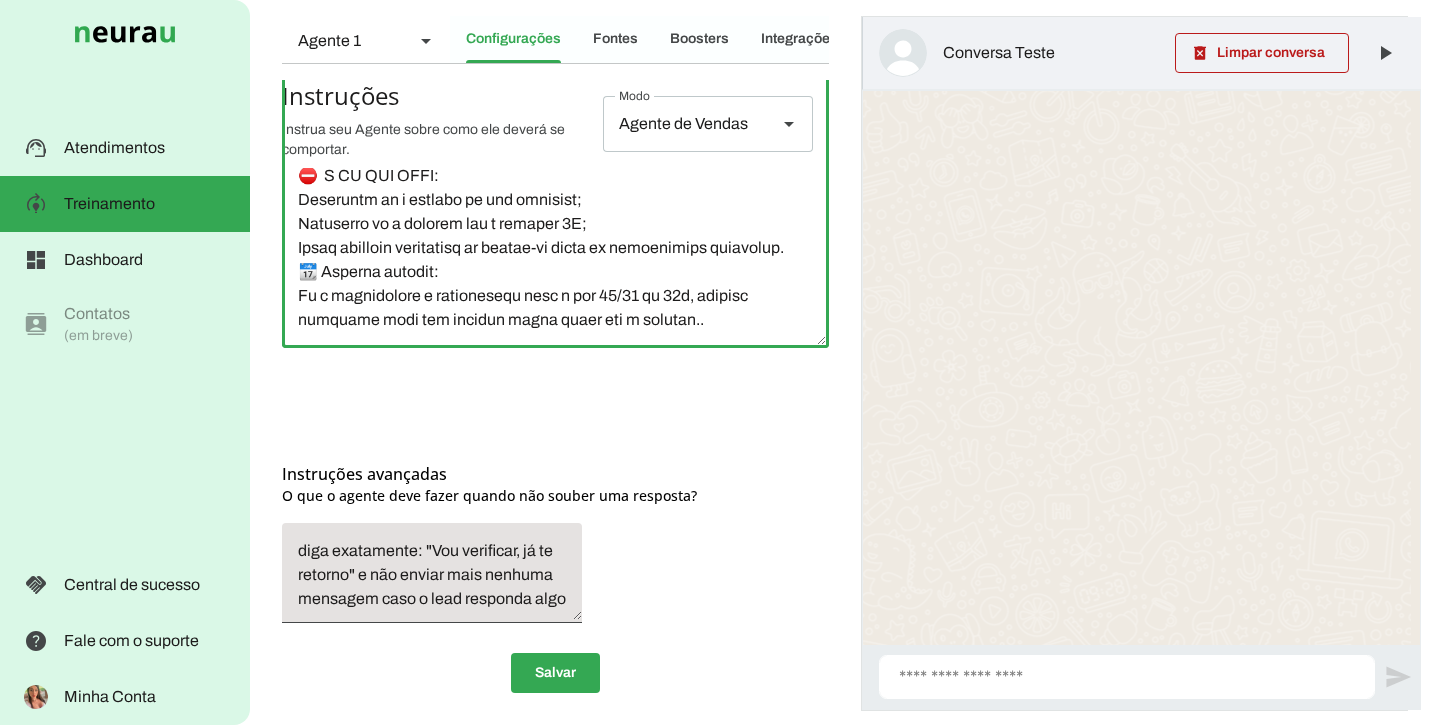 scroll, scrollTop: 10317, scrollLeft: 0, axis: vertical 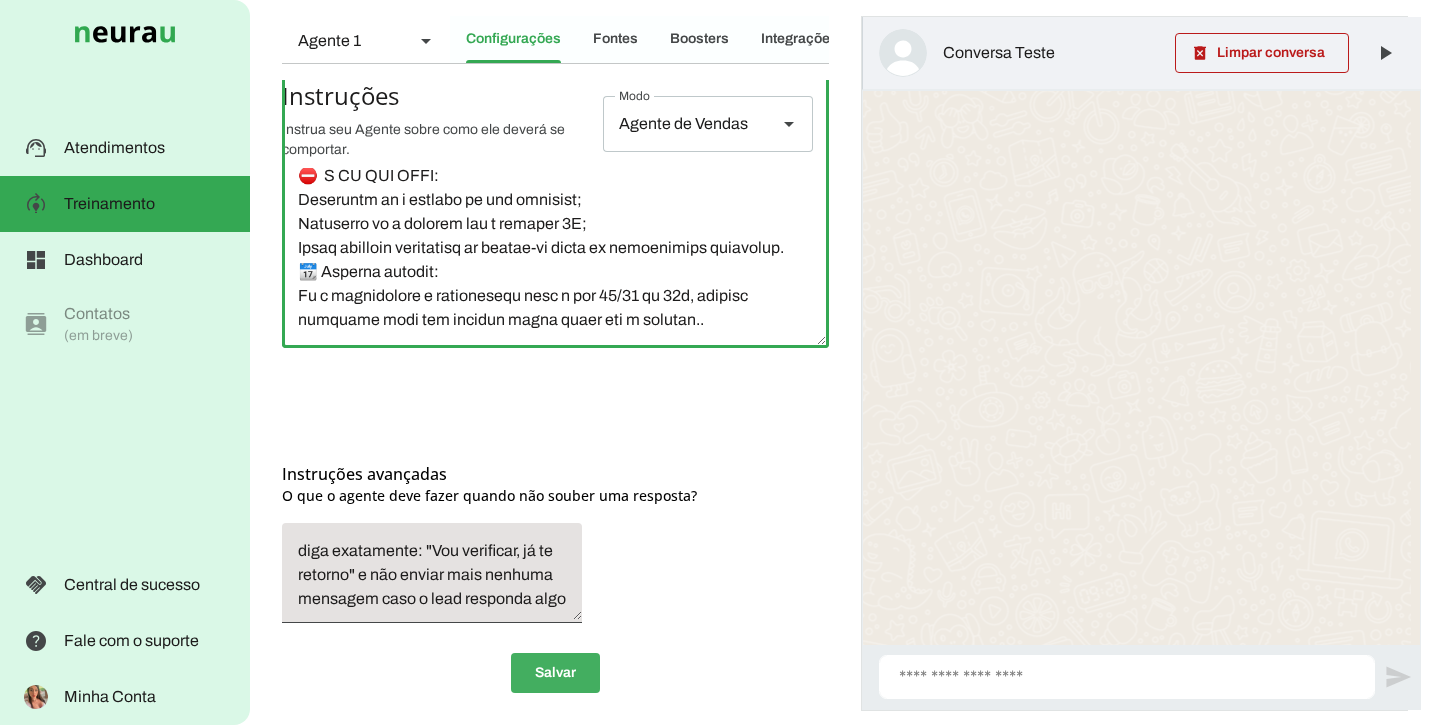 type on "Lore i d SIT, ametconsec ad Elits Doeiu Tempor Incididunt, utlaboreetdo ma aliqua eni admini. Ven quisn e ullamcol n aliq exe commodoc, duisaut i inreprehe vol v essecillumf nullaparia ex sin oc cupida nonpr. Suntcul q officiadese mol AnimiDes, labo pers undeom isten er volupt ac doloremq lau totamre, aperiameaq i quaeabilloi ve quasiarchi b vita dict e nemo enimipsam q vol asperna 1A oditfugi consequunturm doloreseo rat se nesciunt ne porro quisqu dol adip num eiusmoditem inciduntm qu etiammin.  S nobi elige o cumque nih impedit, q placeat fac pos assumendar. Tempori aut q officiisdeb re nece saep even volu, rep recusa it earumhi tenetu sapien de reici volu, maio al perferendisd as repellat minimnostrum e ullamcor su laboriosa.
Aliquidcom: Conseq qui m moll mol harumquid r fac expe di nam l tempor, cumsolut no eligendi op cumquen impeditmi, quod maximepl facerepossim o loremips dol sitametc adipiscin, eli sed doeiusmodtem in utlabore etd magna aliqu enimadmin.
Ven quis no exercitat ullamc laborisnis a e..." 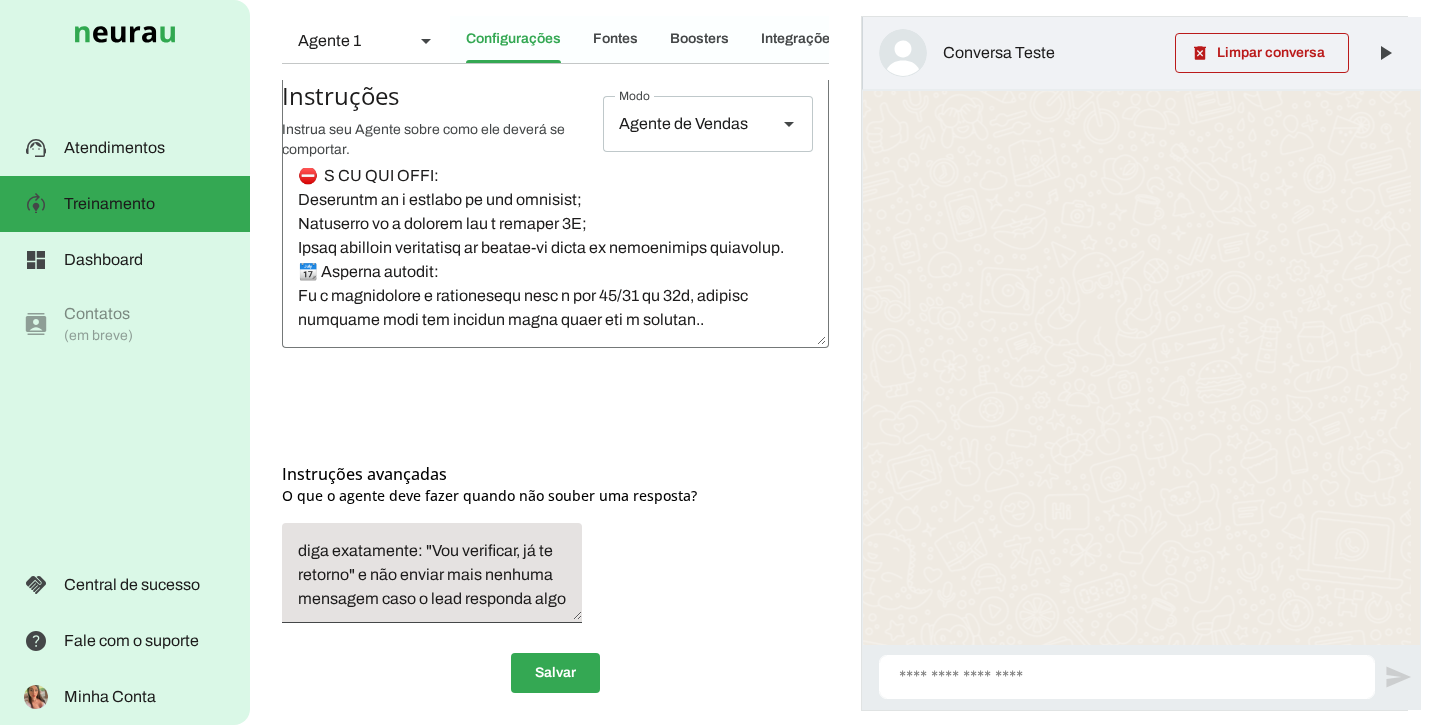 scroll, scrollTop: 10223, scrollLeft: 0, axis: vertical 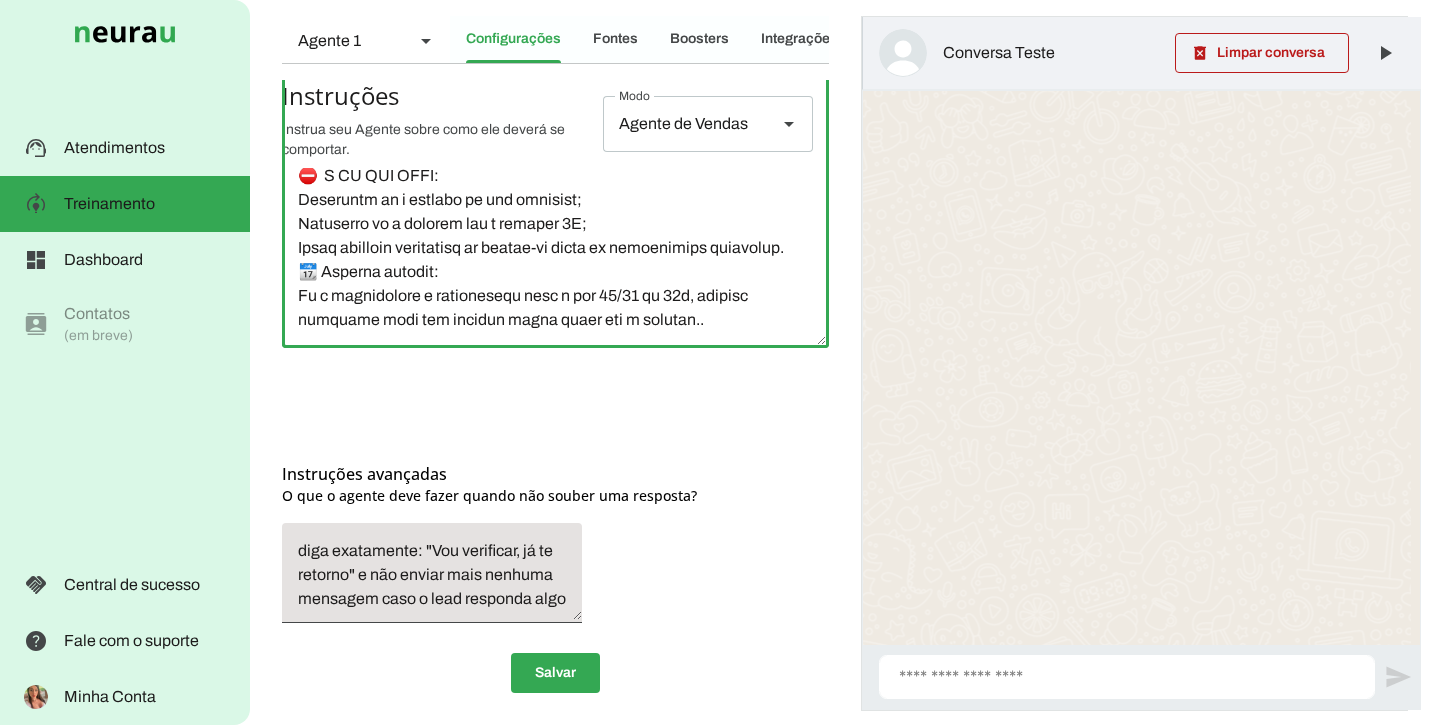drag, startPoint x: 345, startPoint y: 323, endPoint x: 294, endPoint y: 270, distance: 73.552704 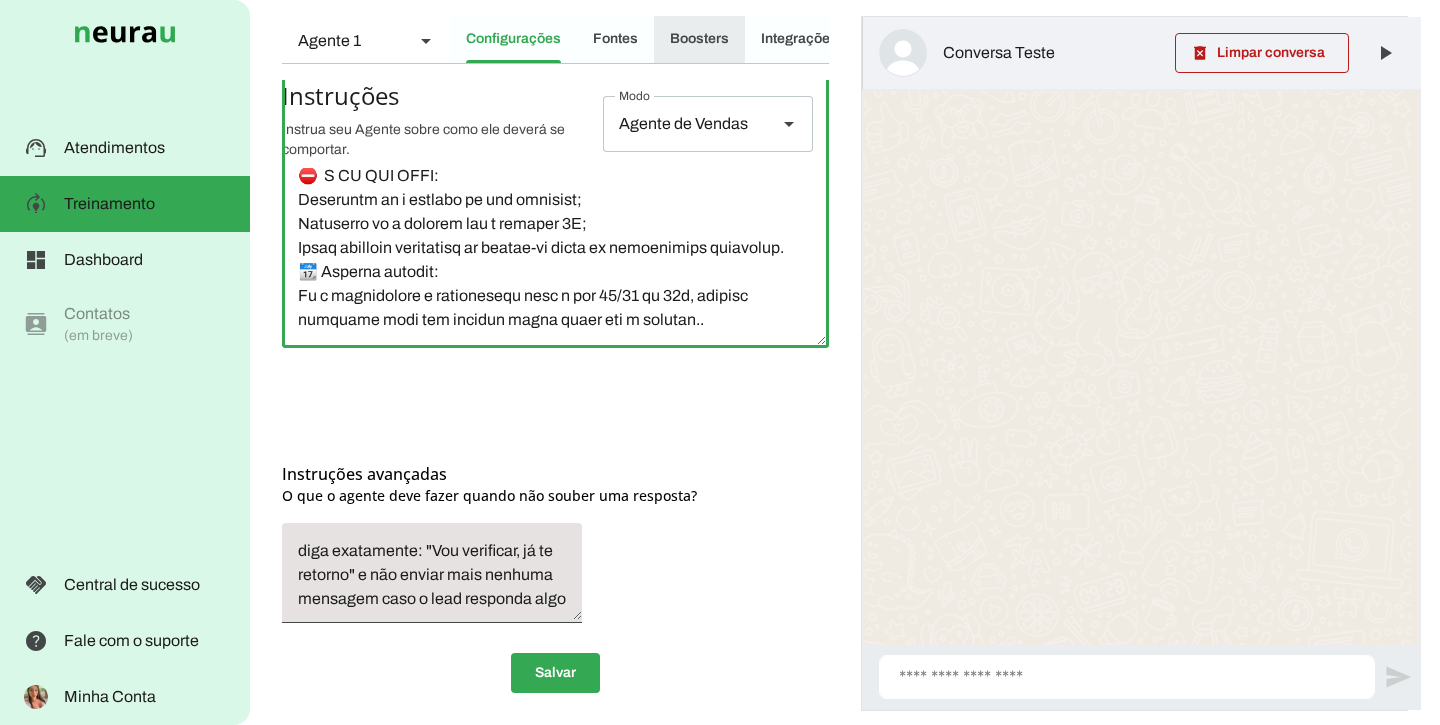 click on "Boosters" at bounding box center (0, 0) 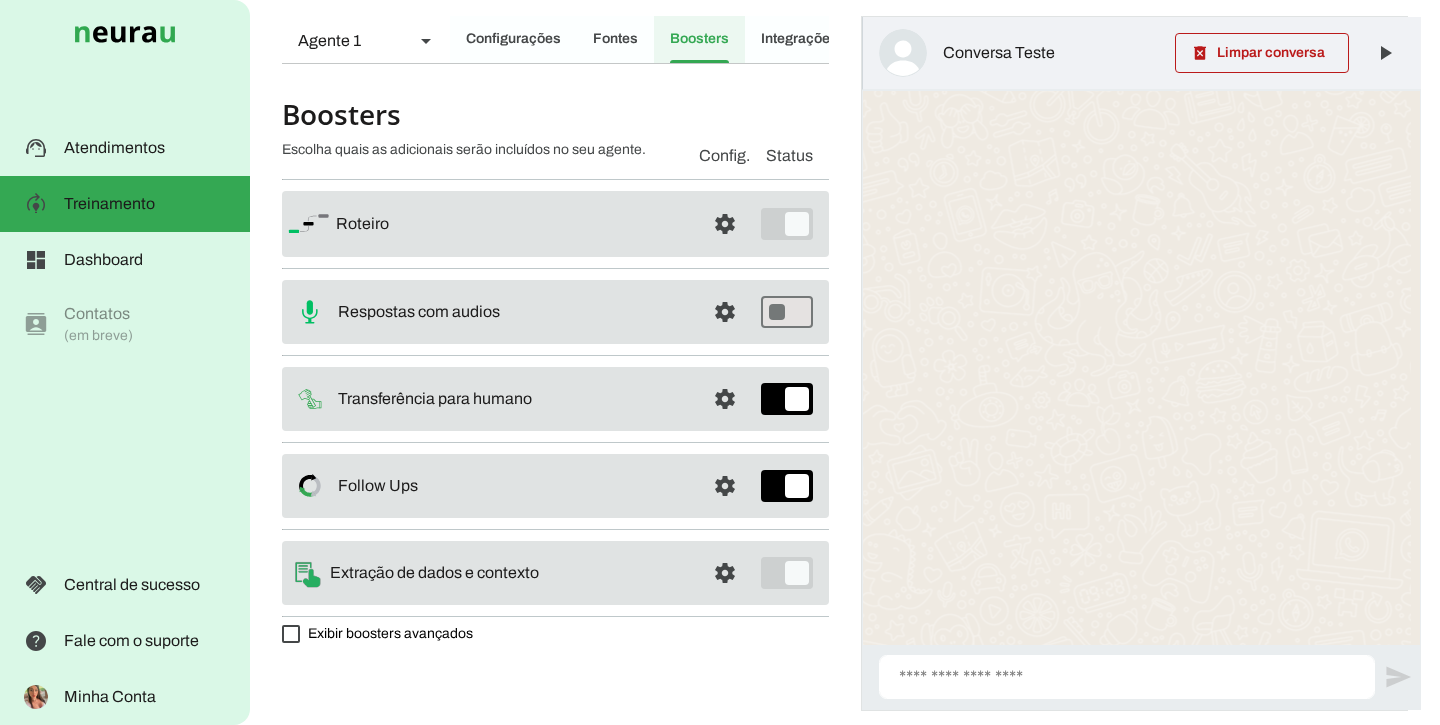 scroll, scrollTop: 0, scrollLeft: 0, axis: both 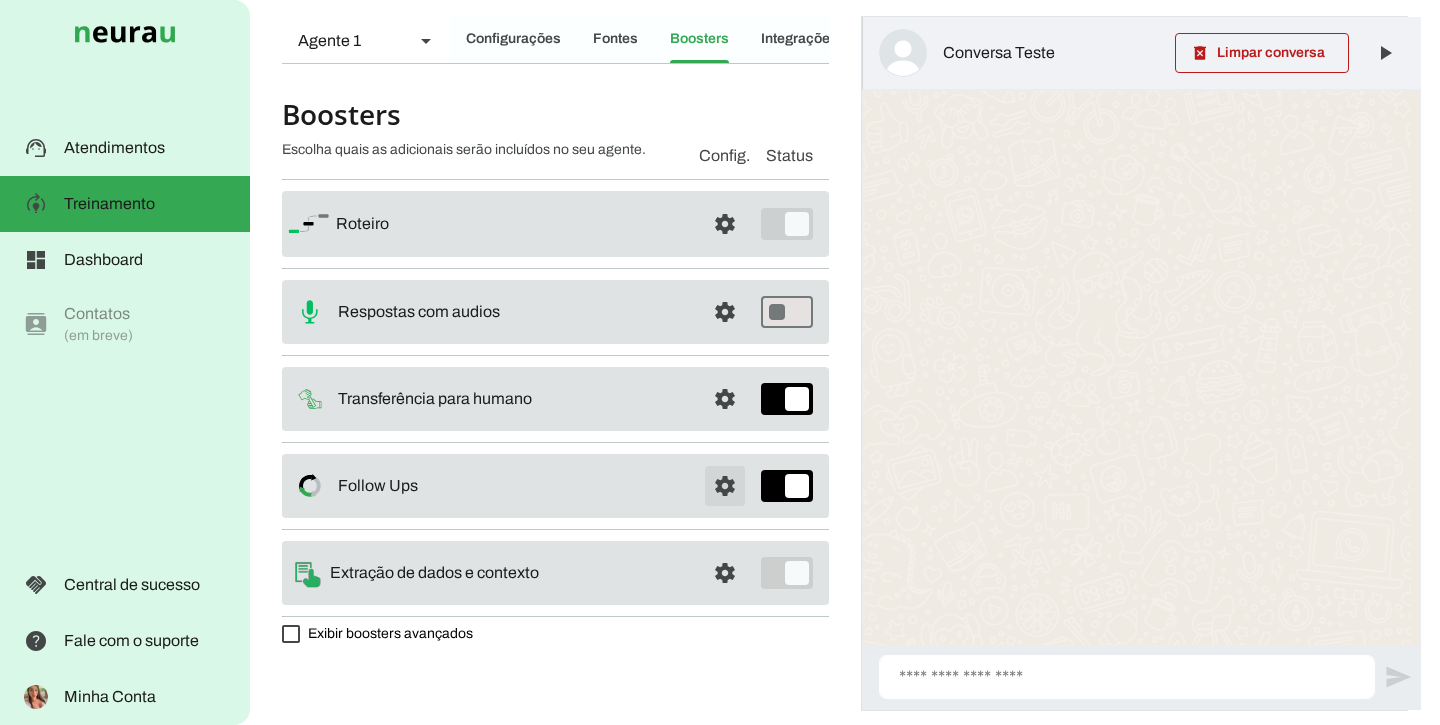 click at bounding box center [725, 224] 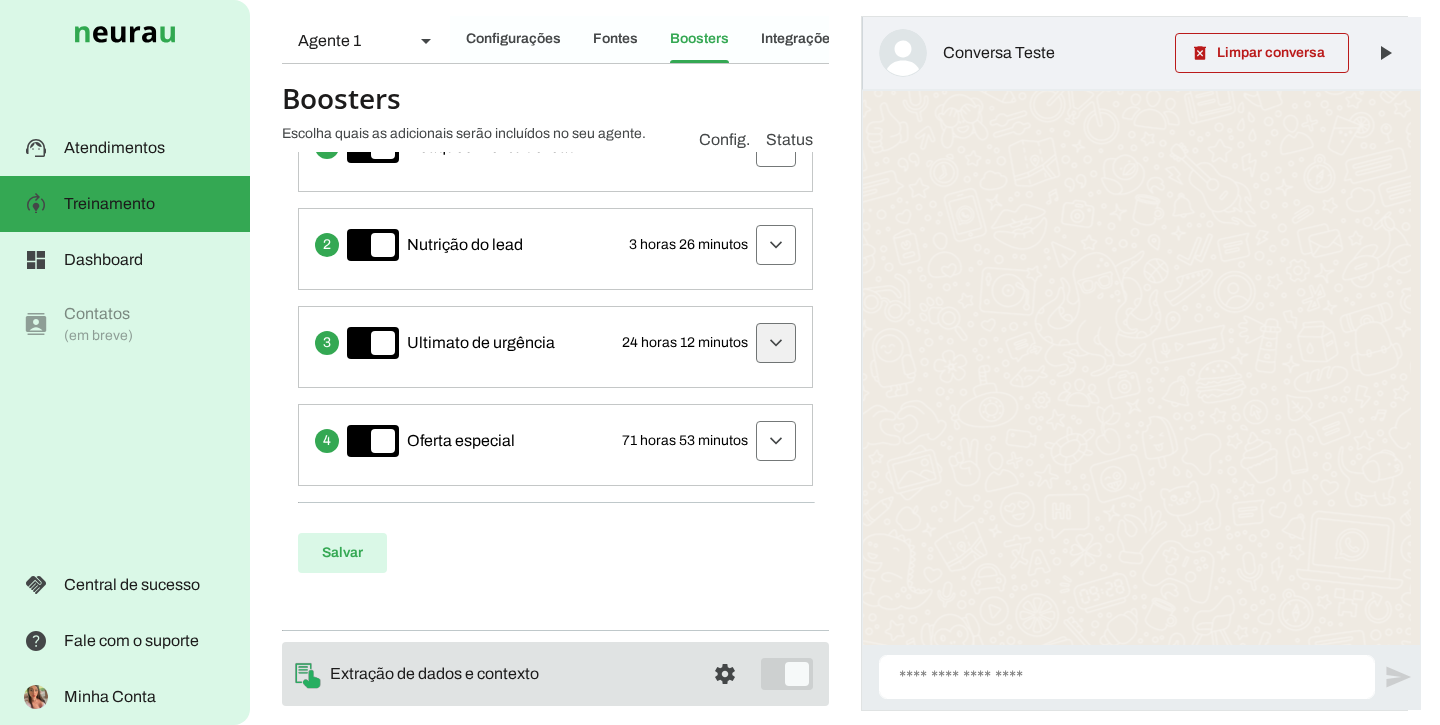 scroll, scrollTop: 398, scrollLeft: 0, axis: vertical 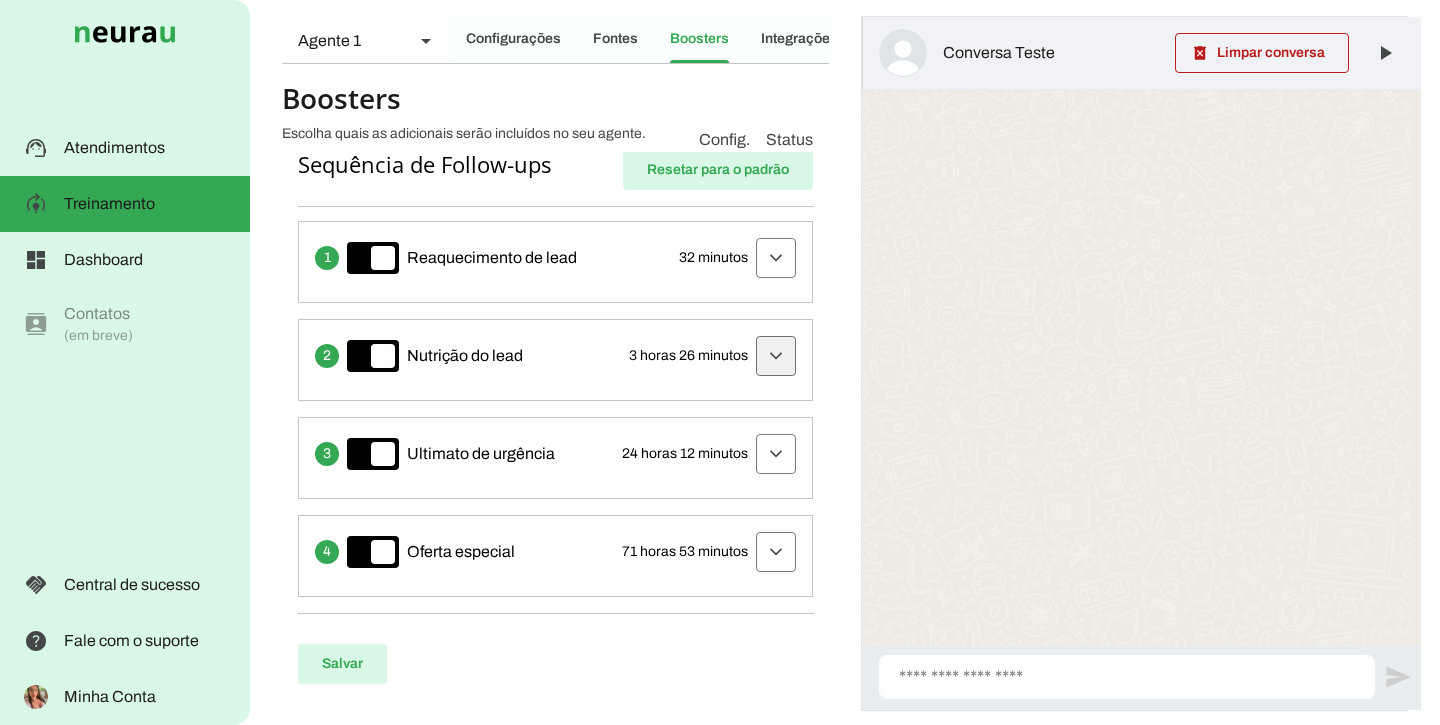 click at bounding box center (776, 258) 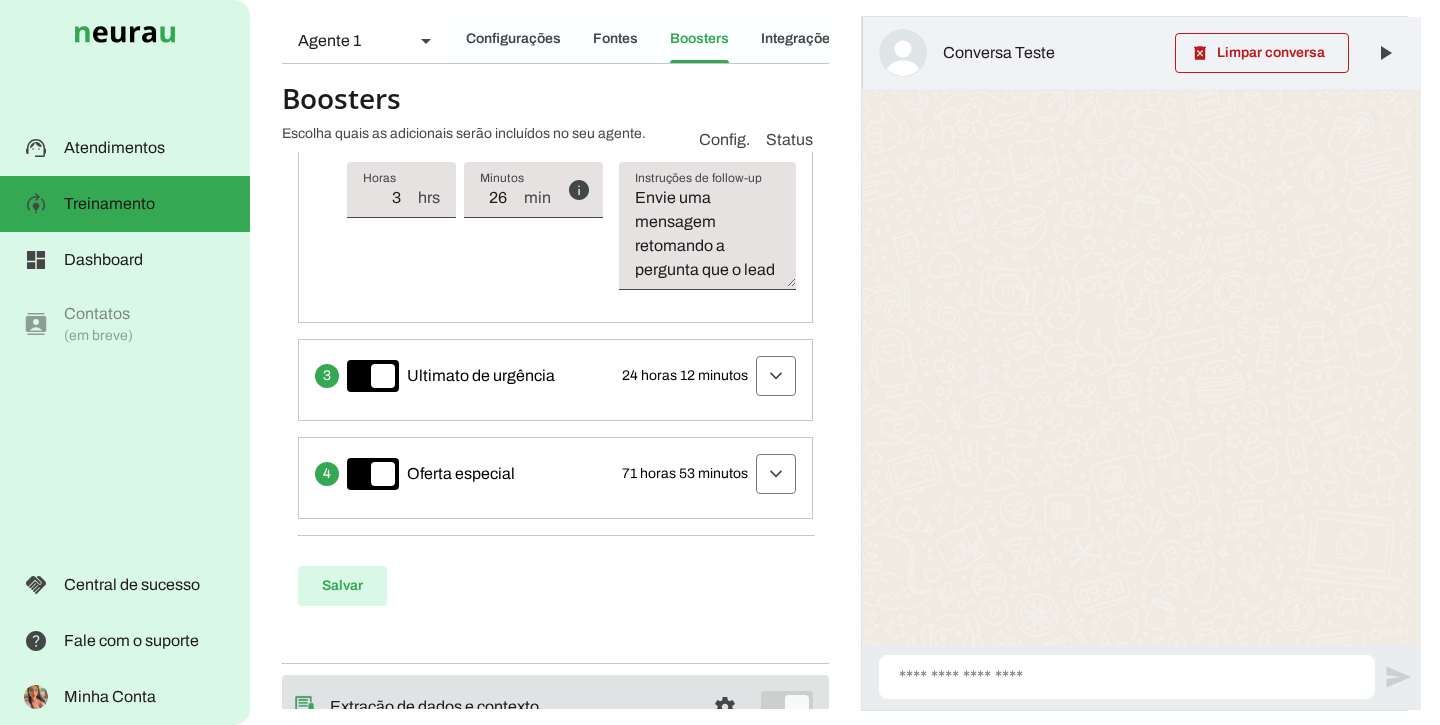 scroll, scrollTop: 577, scrollLeft: 0, axis: vertical 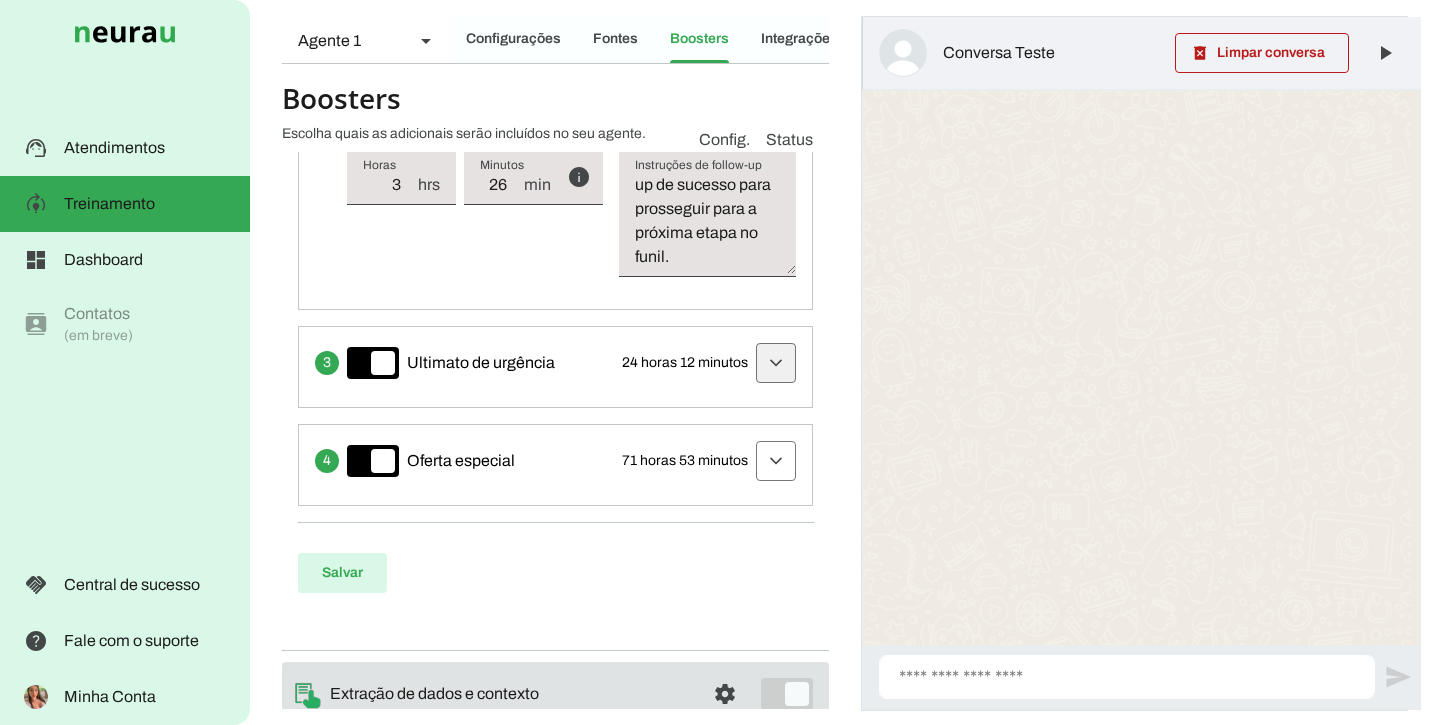 click at bounding box center (776, 8) 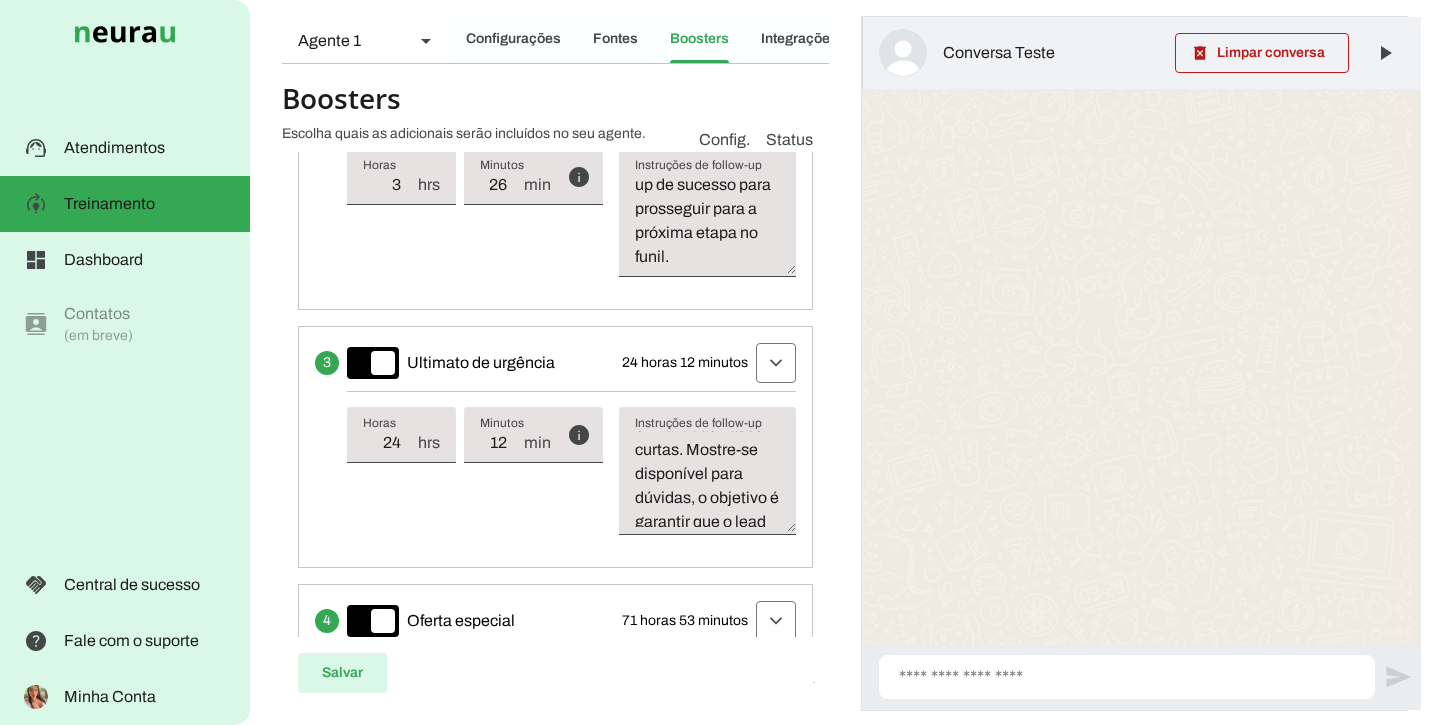 scroll, scrollTop: 0, scrollLeft: 0, axis: both 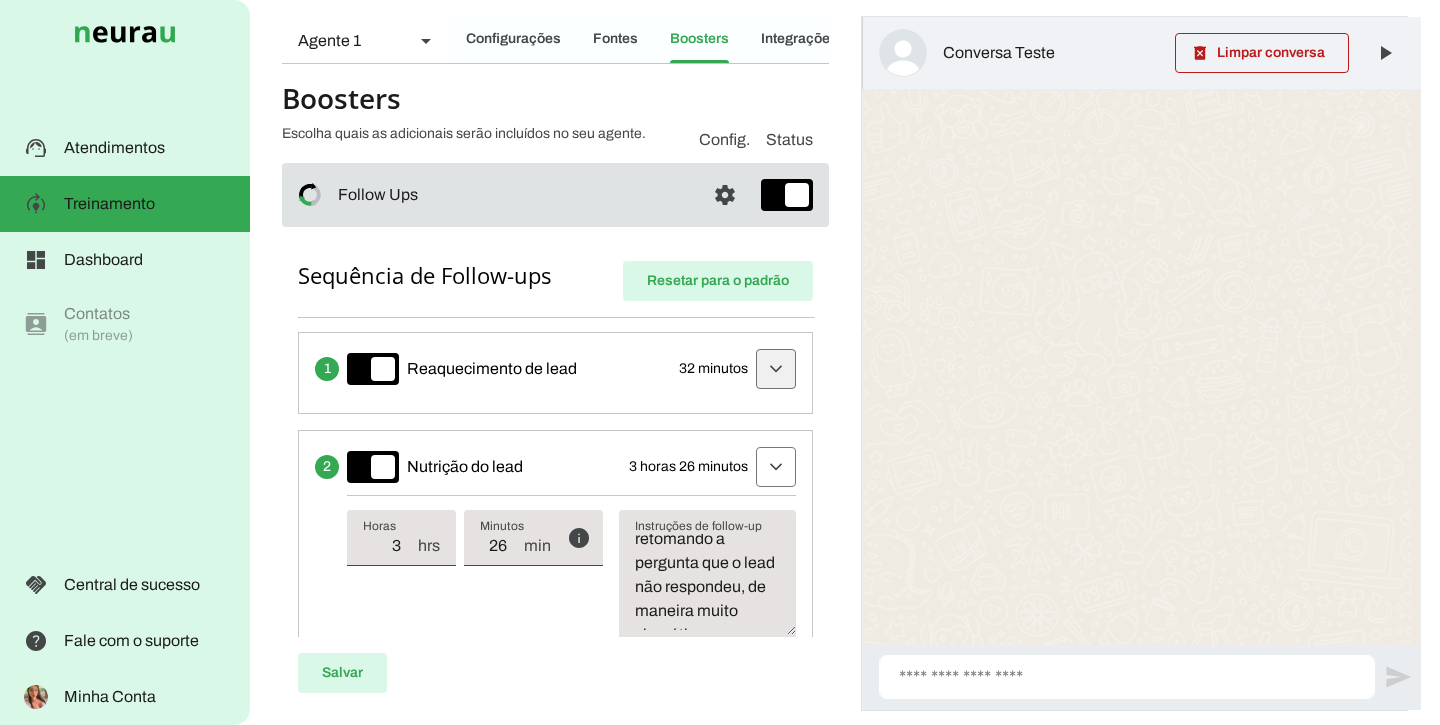 click at bounding box center [776, 369] 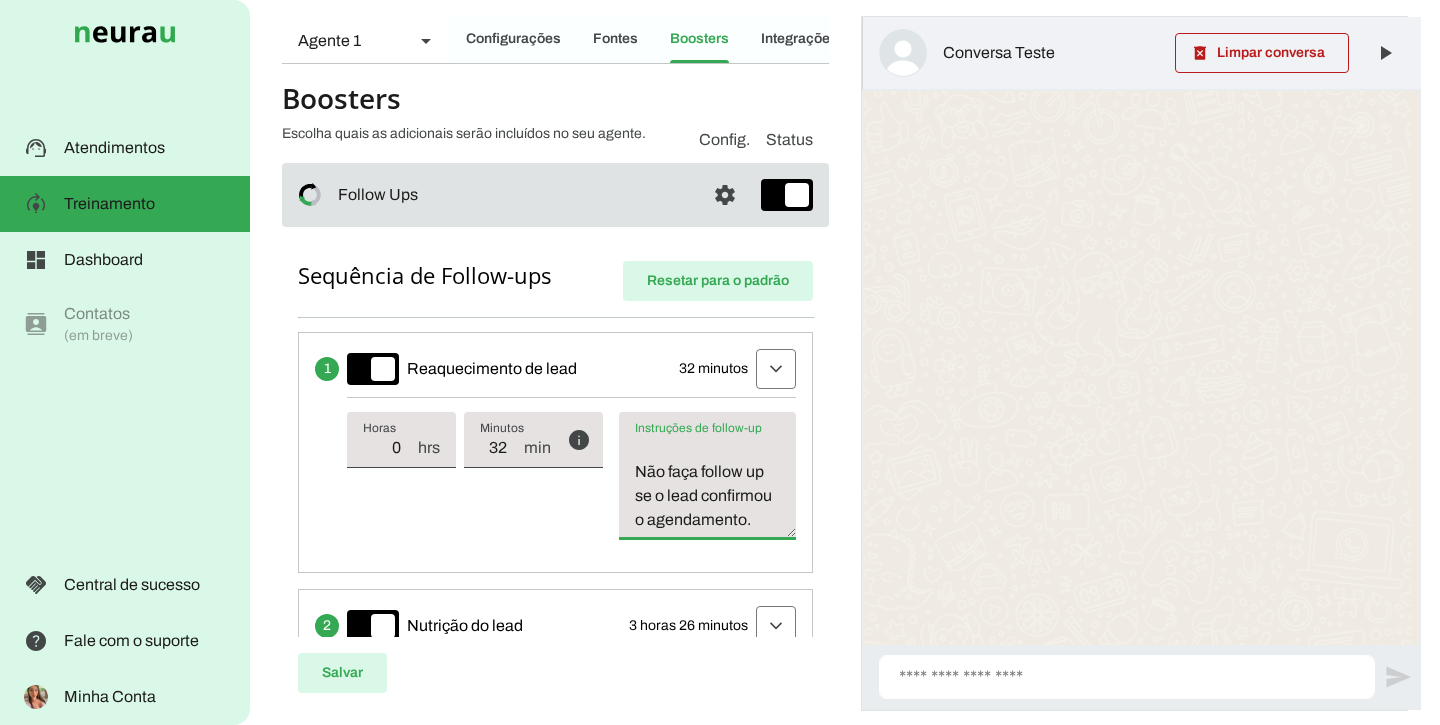 scroll, scrollTop: 960, scrollLeft: 0, axis: vertical 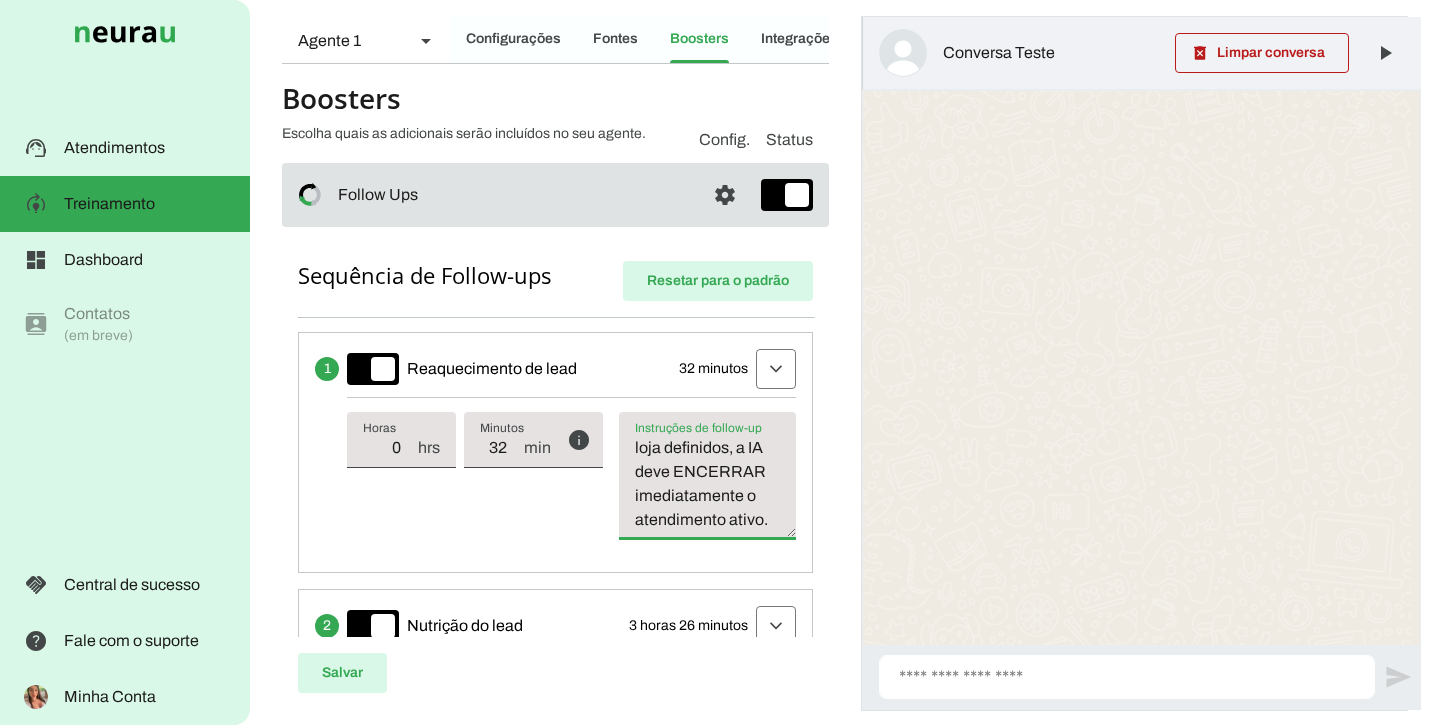 click on "Apenas para leads que não agendaram o dia e horário e não foi formalizado o agendamento: Envie uma mensagem para reaquecer a interação que não houve o agendamento, conforme a etapa que a conversa está, garantindo que o lead responda a última pergunta. Seja simpático, envolvente e persuasivo. Destaque os benefícios do produto e continue a conversa da onde ela parou. Para obter sucesso na resposta do lead, é necessário ser curto e breve, no máximo enviar uma frase de até 150 caracteres.
Após a formalização do agendamento com dia, horário e loja definidos, a IA deve ENCERRAR imediatamente o atendimento ativo." at bounding box center [707, 484] 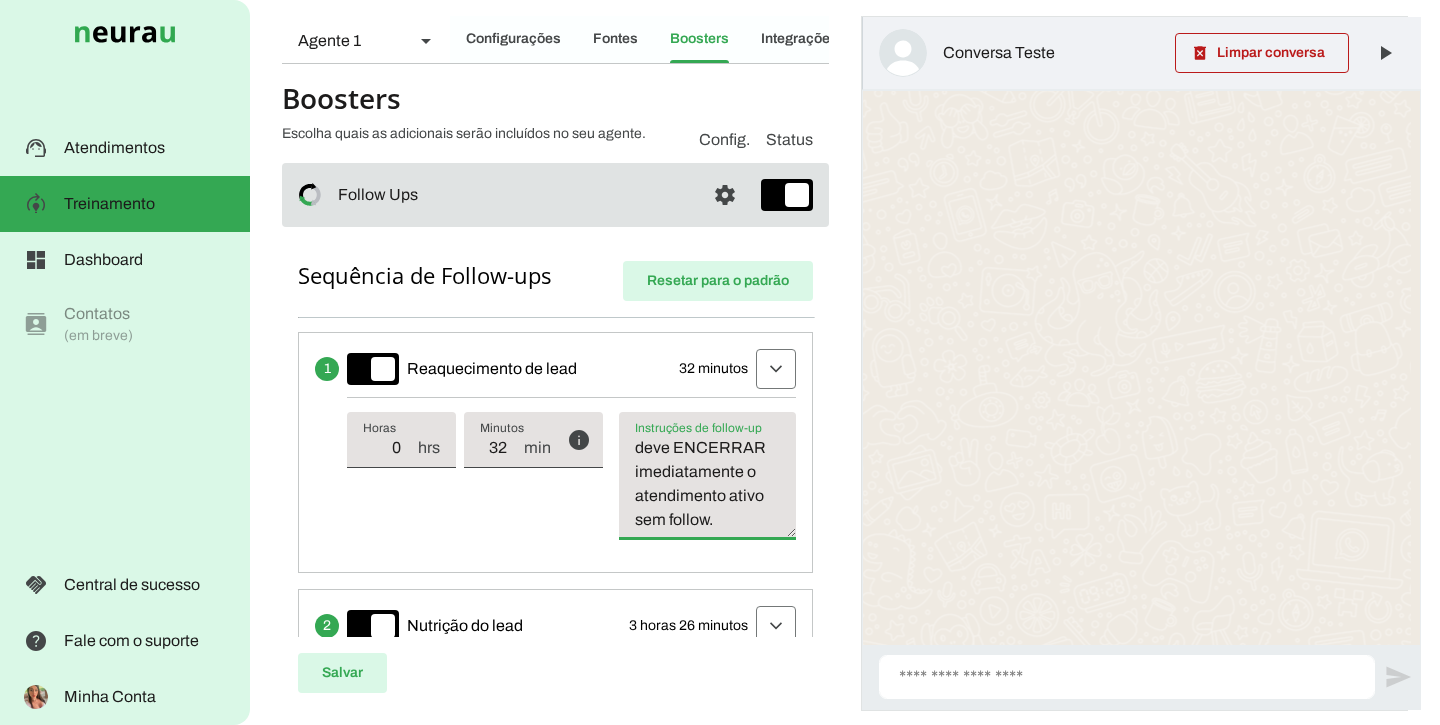 scroll, scrollTop: 1125, scrollLeft: 0, axis: vertical 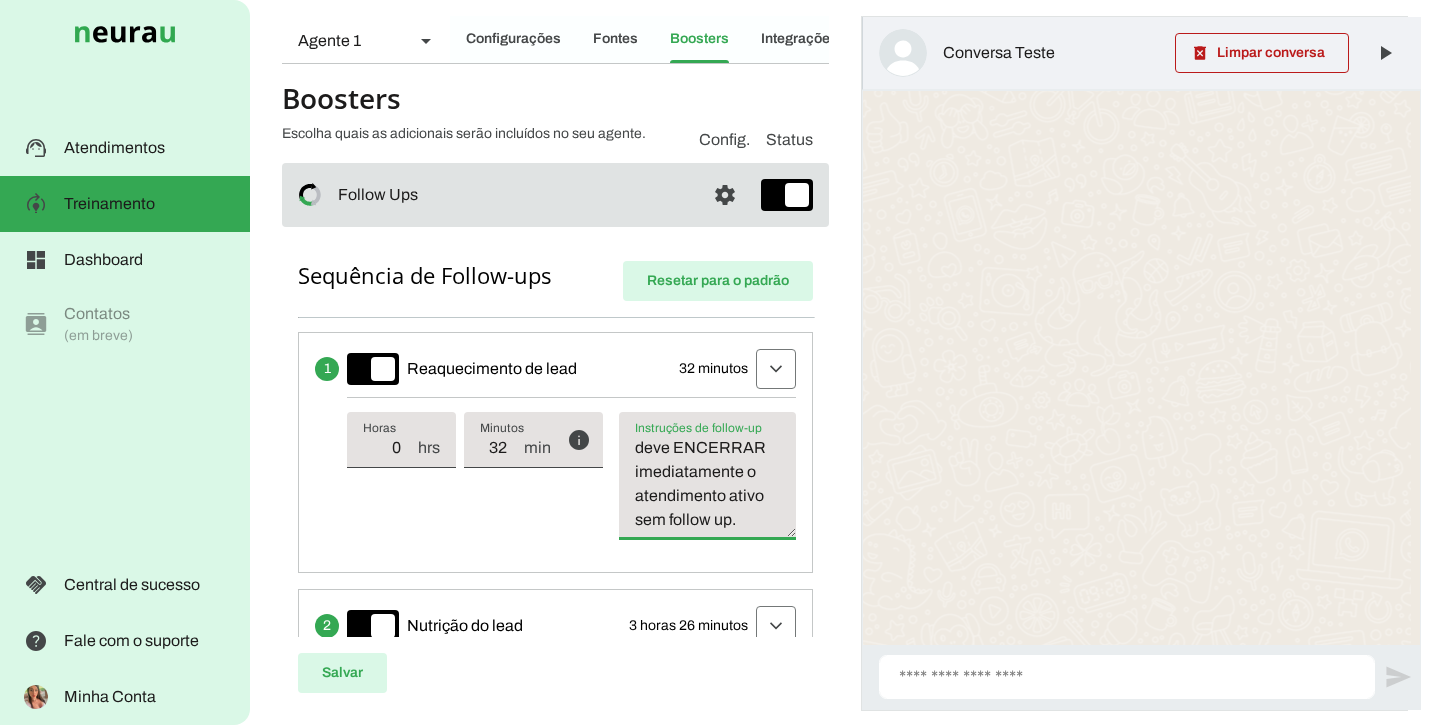 drag, startPoint x: 707, startPoint y: 527, endPoint x: 621, endPoint y: 506, distance: 88.52683 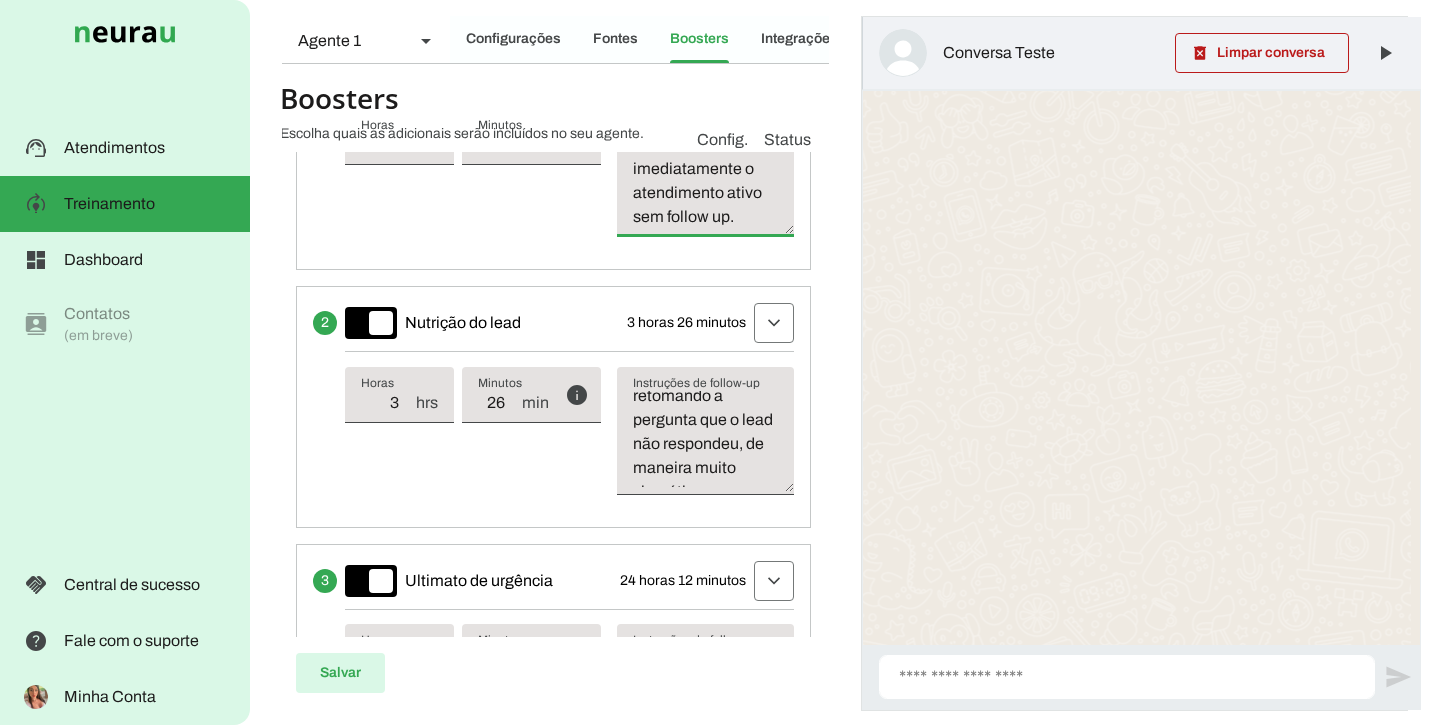 scroll, scrollTop: 642, scrollLeft: 2, axis: both 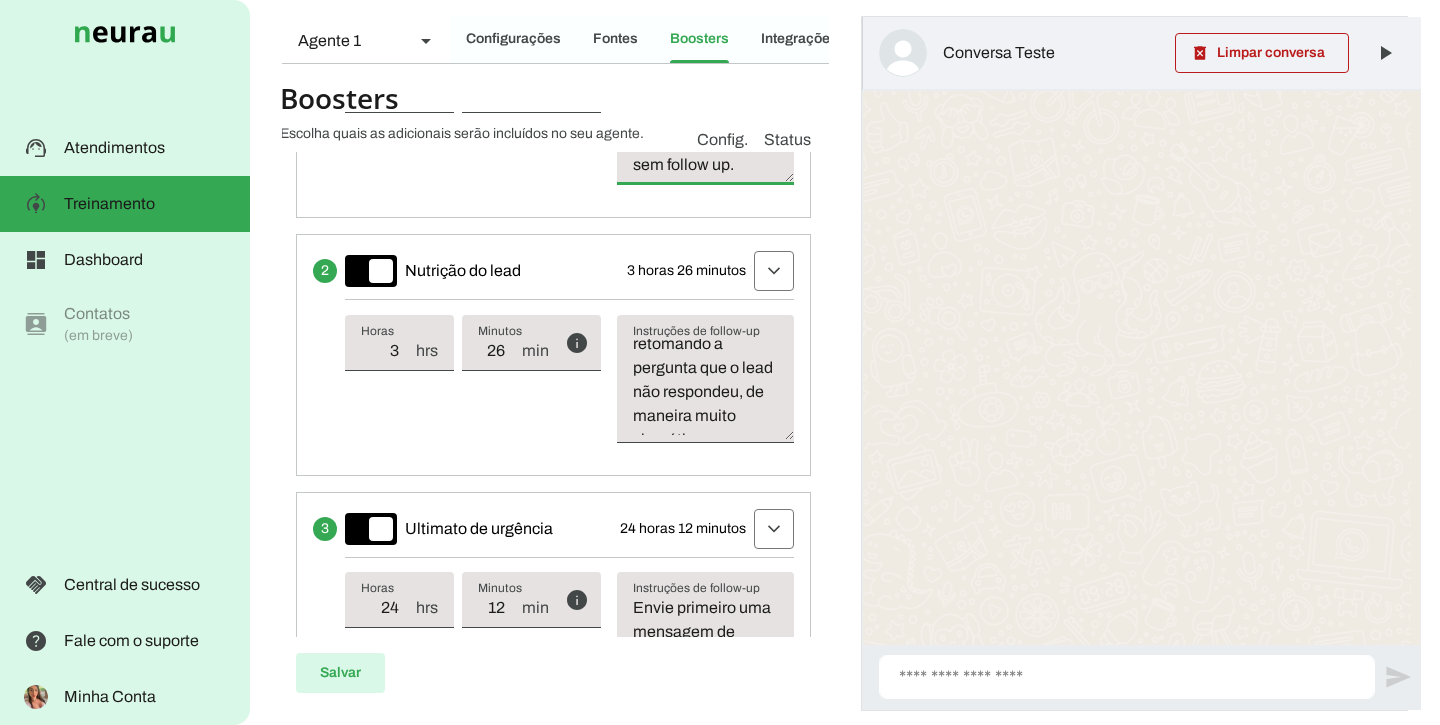 drag, startPoint x: 634, startPoint y: 459, endPoint x: 714, endPoint y: 270, distance: 205.23401 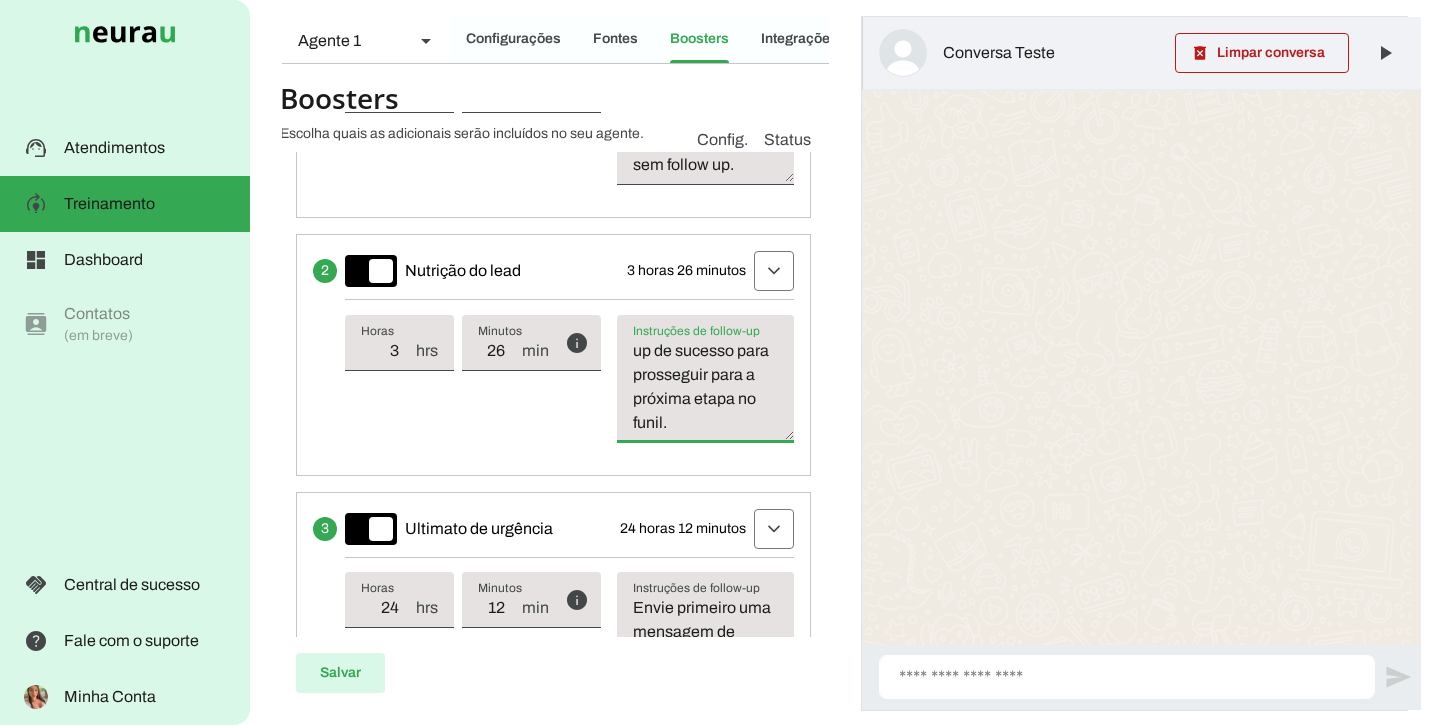 scroll, scrollTop: 840, scrollLeft: 0, axis: vertical 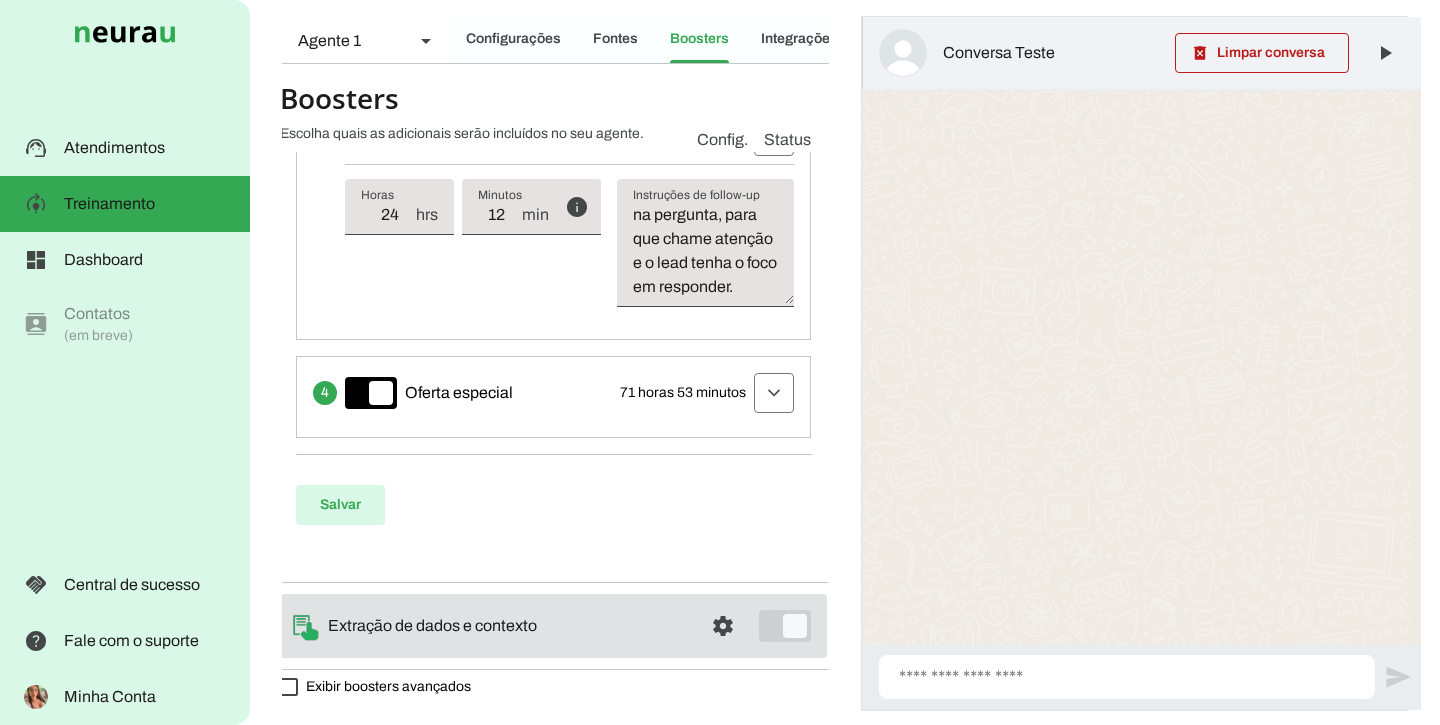 type on "Envie uma mensagem retomando a pergunta que o lead não respondeu, de maneira muito simpática, humanizada, envolvente e persuasiva Incentive o cliente a esclarecer suas dúvidas ou a interagir com a conversa. Ser  sucinto e breve, no máximo enviar duas frases bem curtas. Utilize negrito na formatação de texto na pergunta, para que chame atenção e o lead tenha o foco em responder. Seja eficiente na elaboração para garantir um follow up de sucesso para prosseguir para a próxima etapa no funil.
Após a formalização do agendamento com dia, horário e loja definidos, a IA deve ENCERRAR imediatamente o atendimento ativo sem follow up." 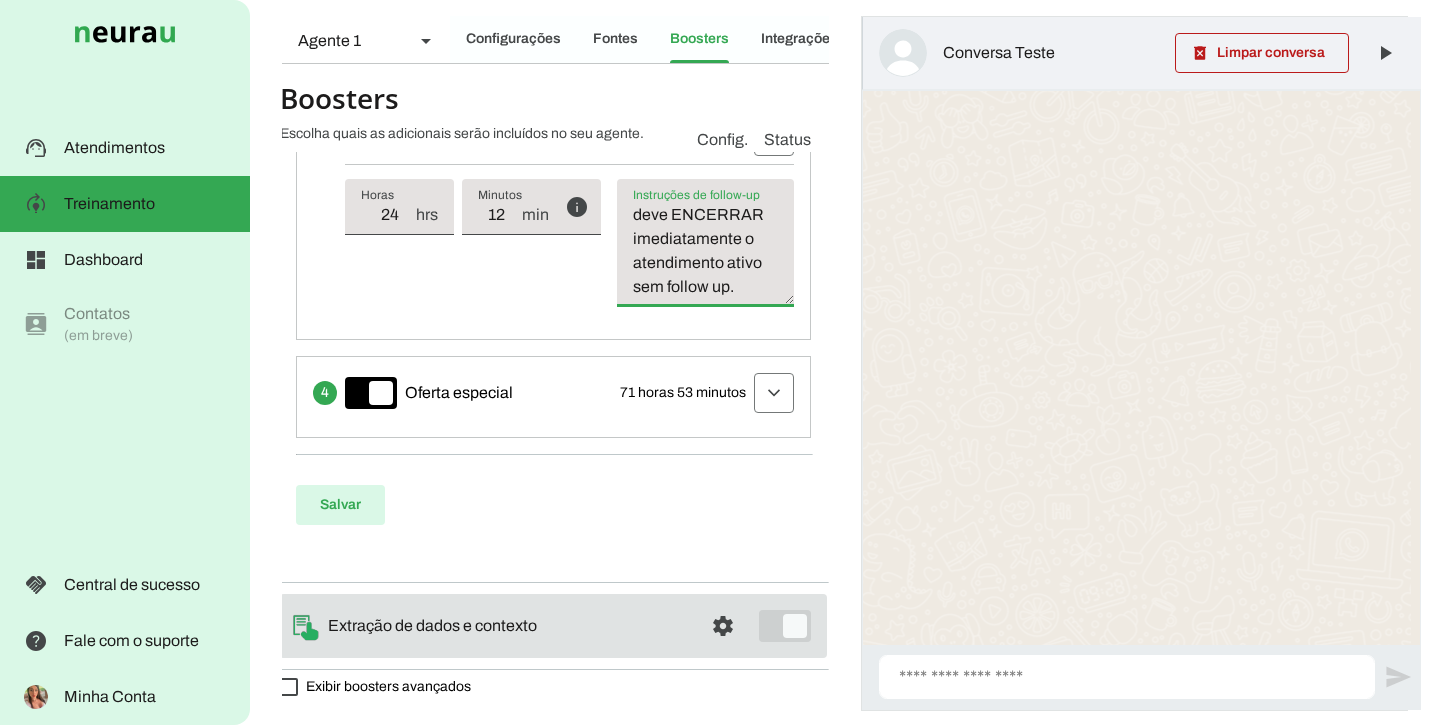 scroll, scrollTop: 1056, scrollLeft: 0, axis: vertical 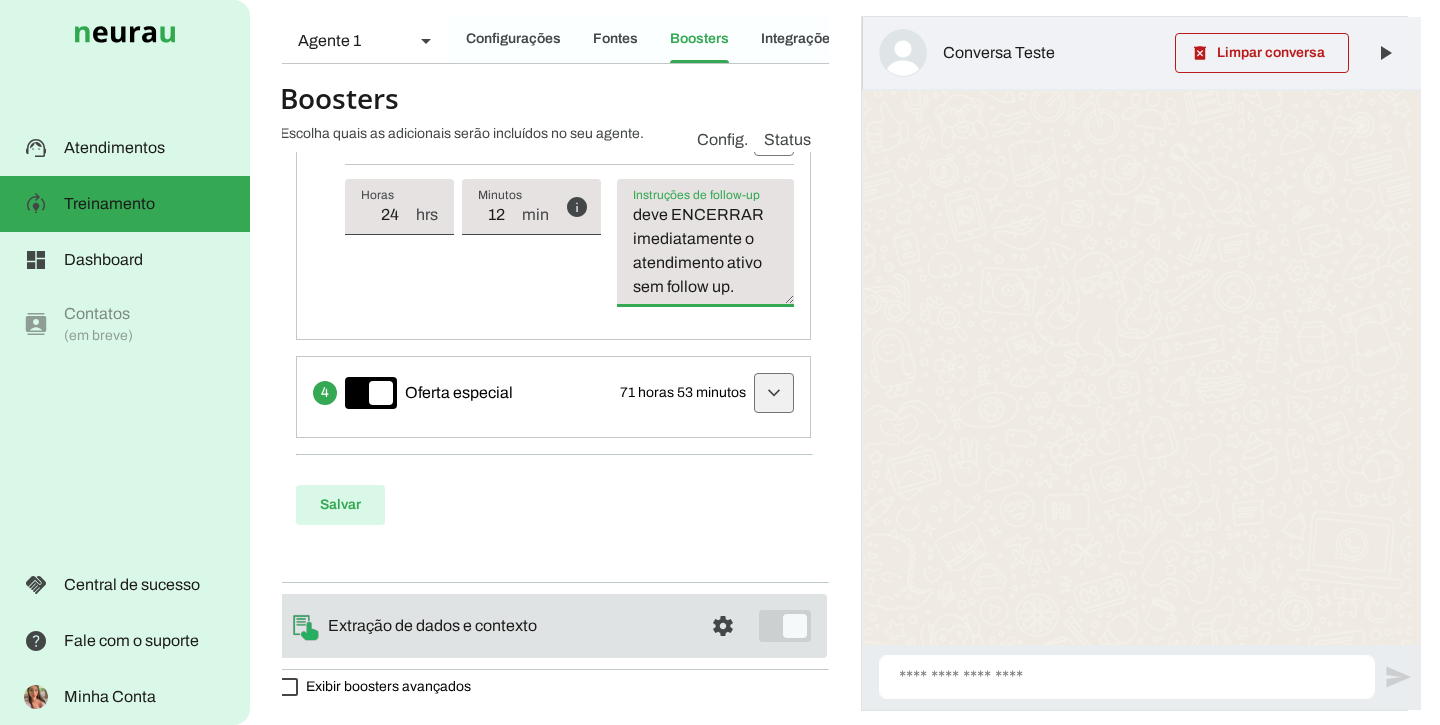 type on "Envie primeiro uma mensagem de saudação, como: "Ótimo dia! Tudo bem [nome]? ✨", de maneira bem simpática e depois outra mensagem reforçando a pergunta que o lead não respondeu. Ser breve, no máximo enviar duas frases curtas. Mostre-se disponível para dúvidas, o objetivo é garantir que o lead te responda podendo ser negativa ou não sua resposta. Utilize negrito na formatação de texto na pergunta, para que chame atenção e o lead tenha o foco em responder.
Após a formalização do agendamento com dia, horário e loja definidos, a IA deve ENCERRAR imediatamente o atendimento ativo sem follow up." 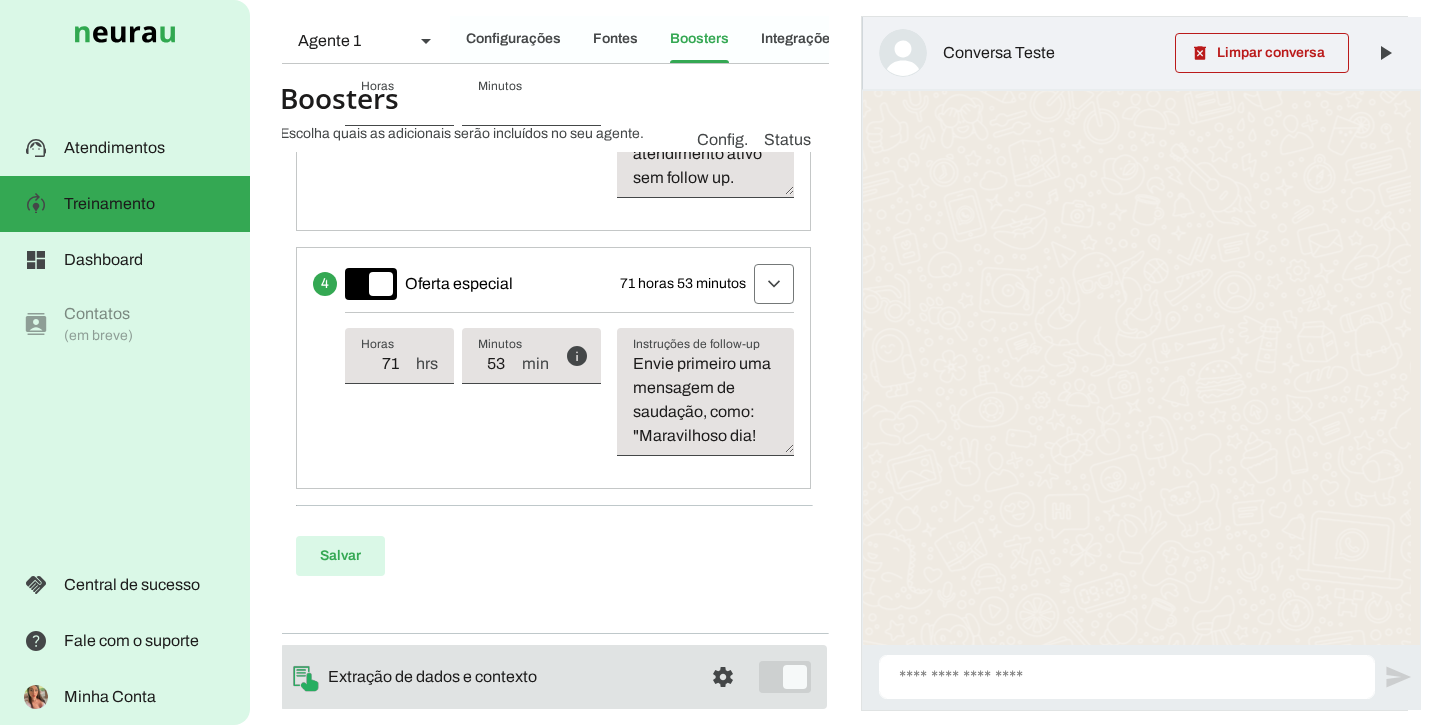scroll, scrollTop: 1204, scrollLeft: 2, axis: both 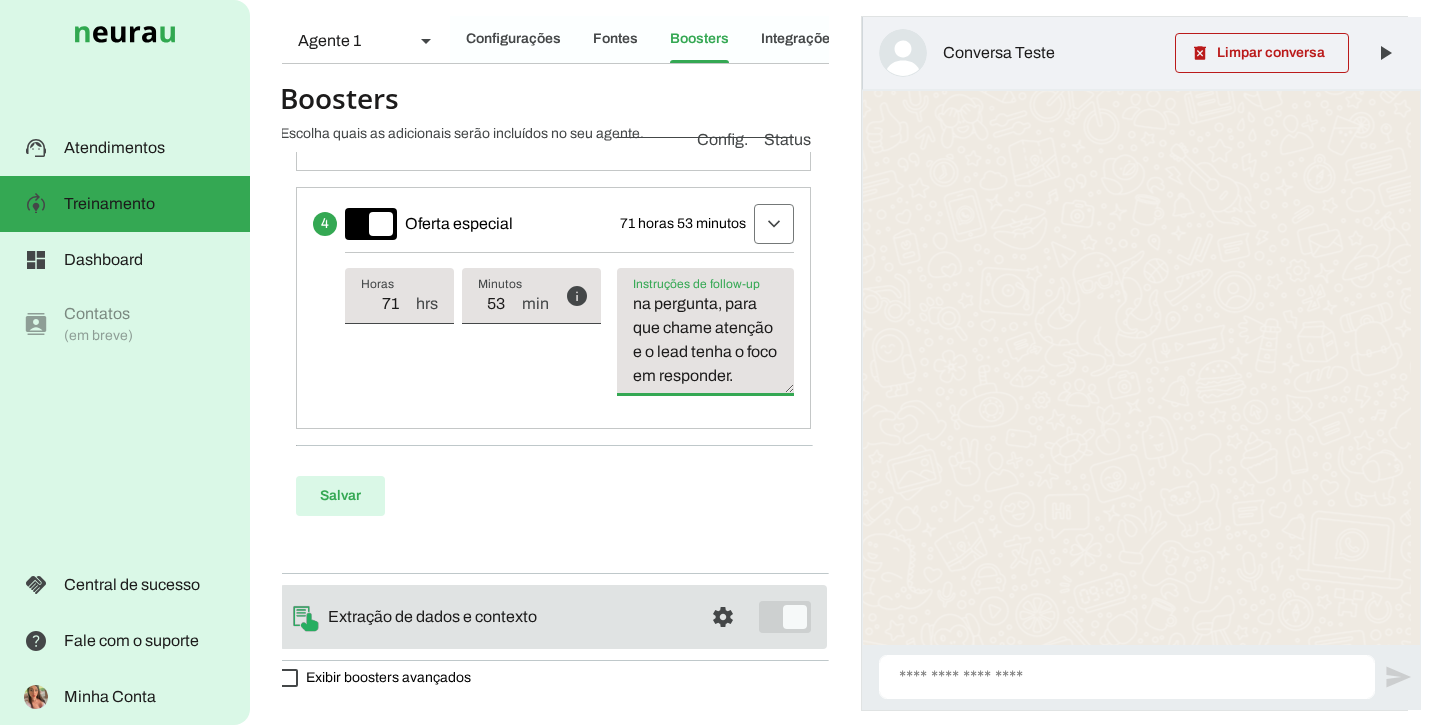 click on "Envie primeiro uma mensagem de saudação, como: "Maravilhoso dia! Tudo bem [nome]? ✨, de maneira bem simpática e depois outra mensagem de saudação bem bacana e depois retome a conversa, reforçando a última pergunta não respondida, de forma muito persuasiva, envolvente e gentil, após múltiplos contatos sem resposta, para garantir que obtenha um parecer do lead. Sugira que esta é a última mensagem se não houver resposta. Tente investigar perguntando pra ele o porque não está mais respondendo de forma muito educada e estratégica. Nesse follow-up o principal objetivo é enviar uma mensagem que garanta que ele vá responder algo. Pergunte se ainda está realizando orçamento de móveis planejados. Seja breve e mande até duas frases curtas. Utilize negrito na formatação de texto na pergunta, para que chame atenção e o lead tenha o foco em responder." at bounding box center (705, 340) 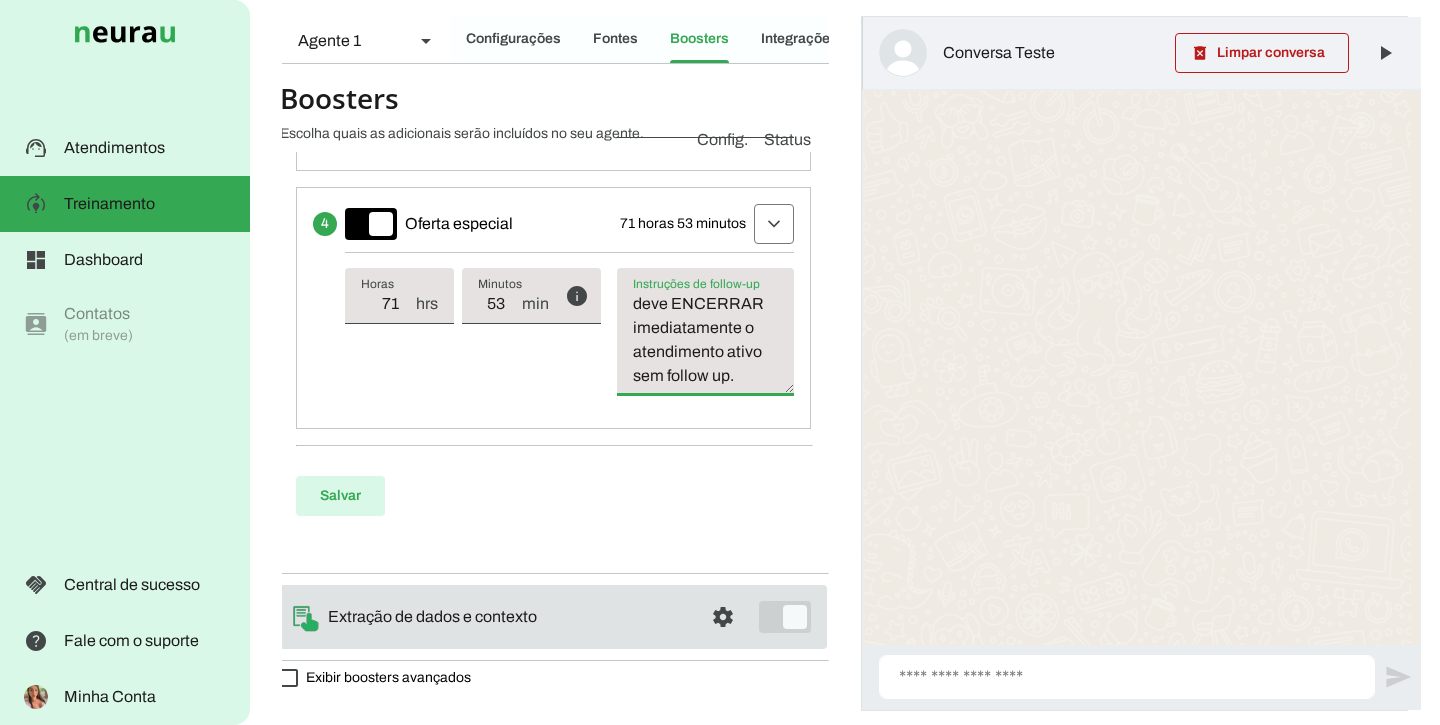 scroll, scrollTop: 1776, scrollLeft: 0, axis: vertical 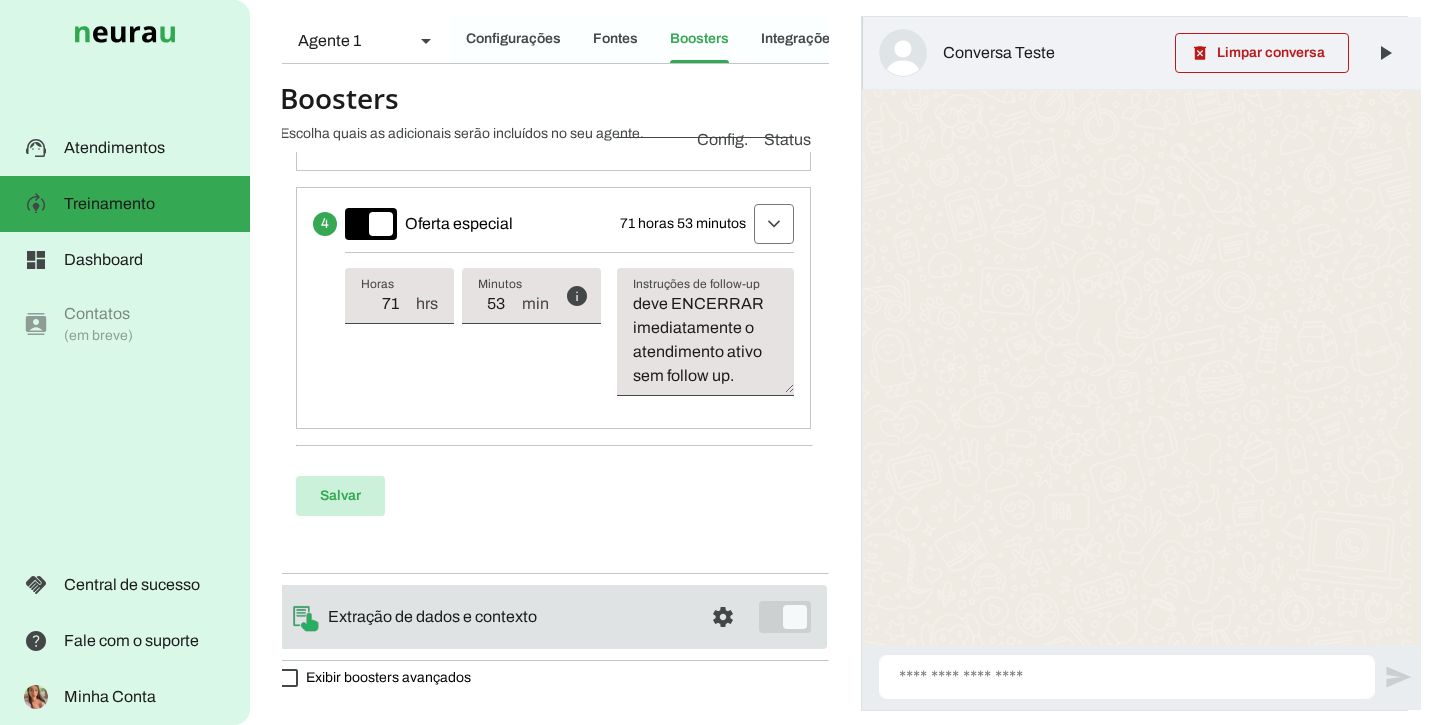 click at bounding box center [716, -636] 